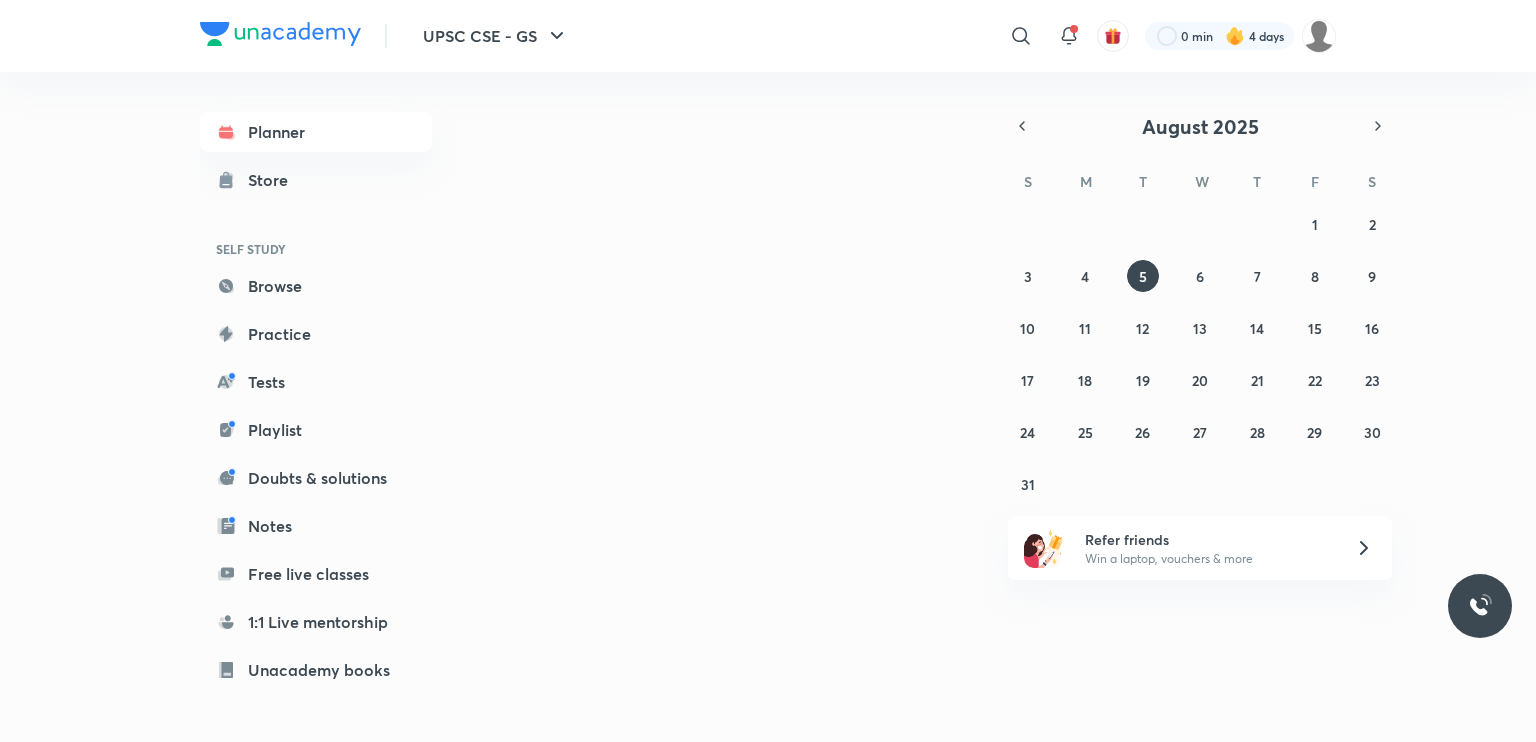 scroll, scrollTop: 0, scrollLeft: 0, axis: both 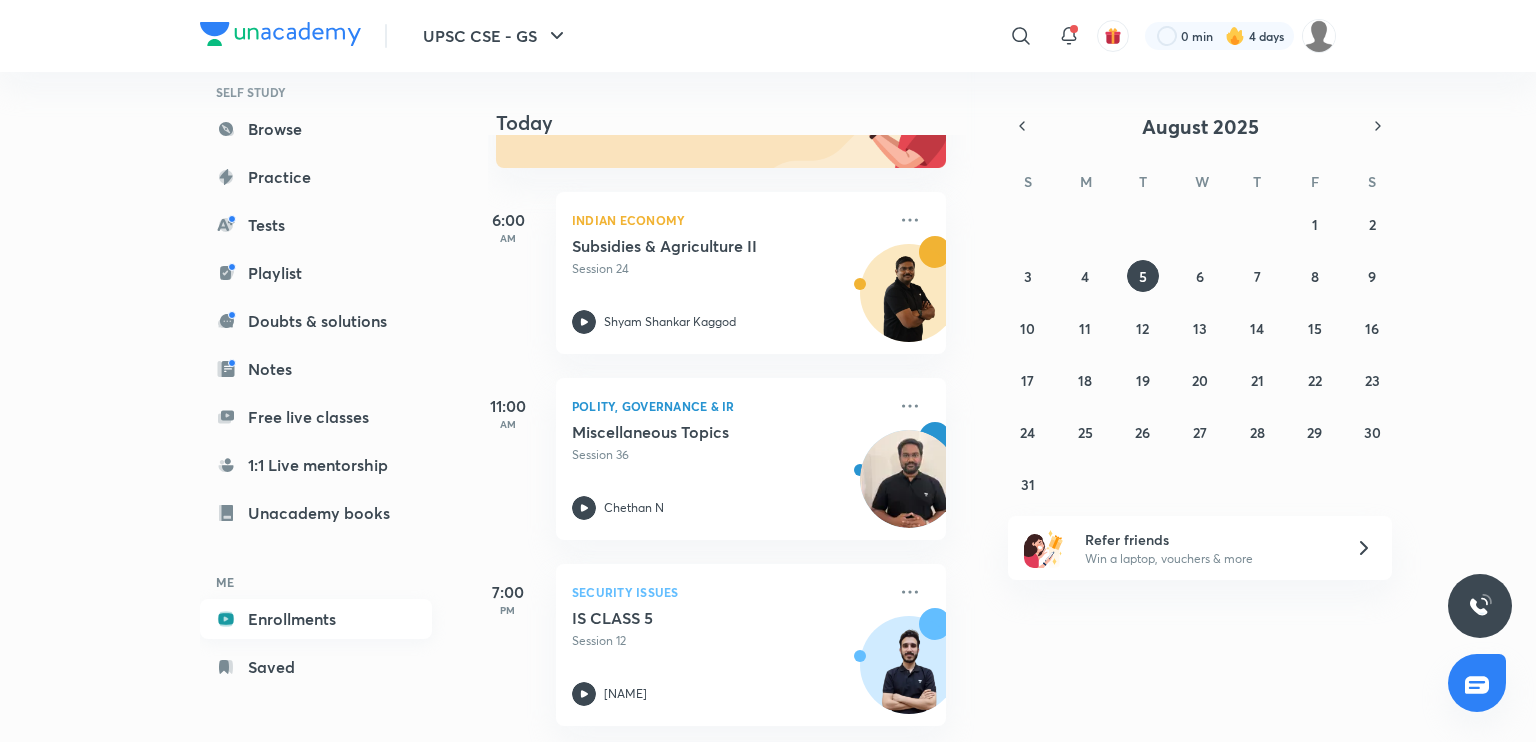 click on "Enrollments" at bounding box center [316, 619] 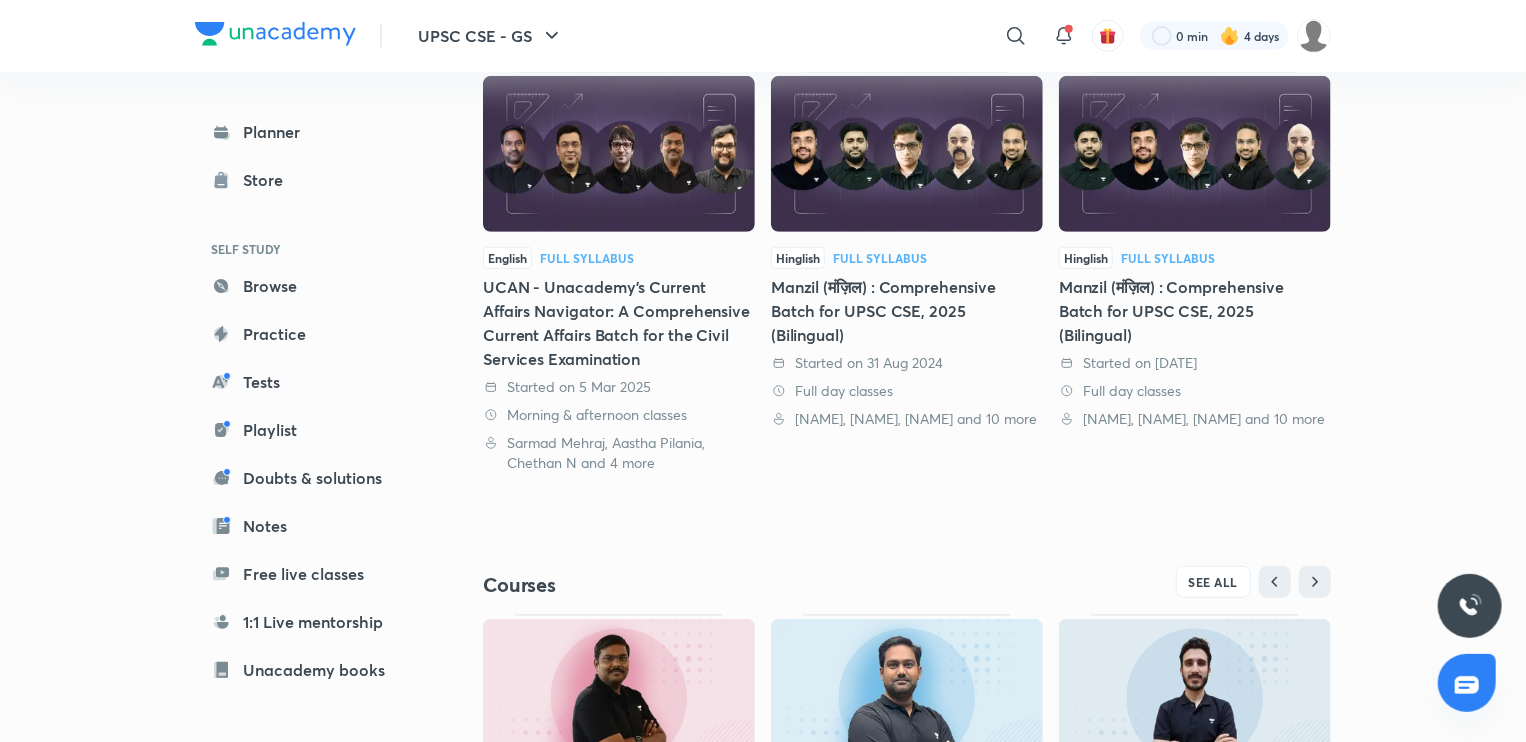scroll, scrollTop: 458, scrollLeft: 0, axis: vertical 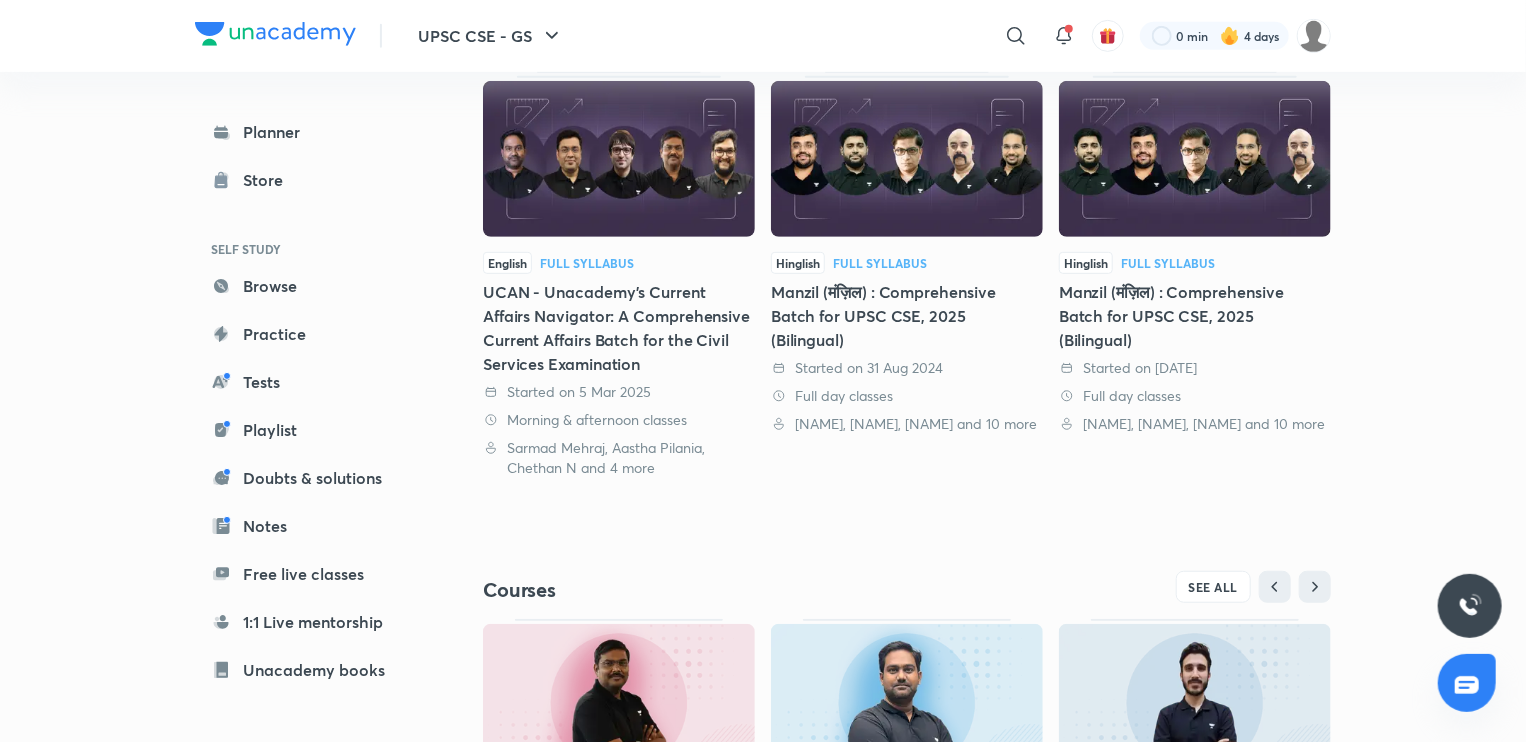 click at bounding box center (619, 159) 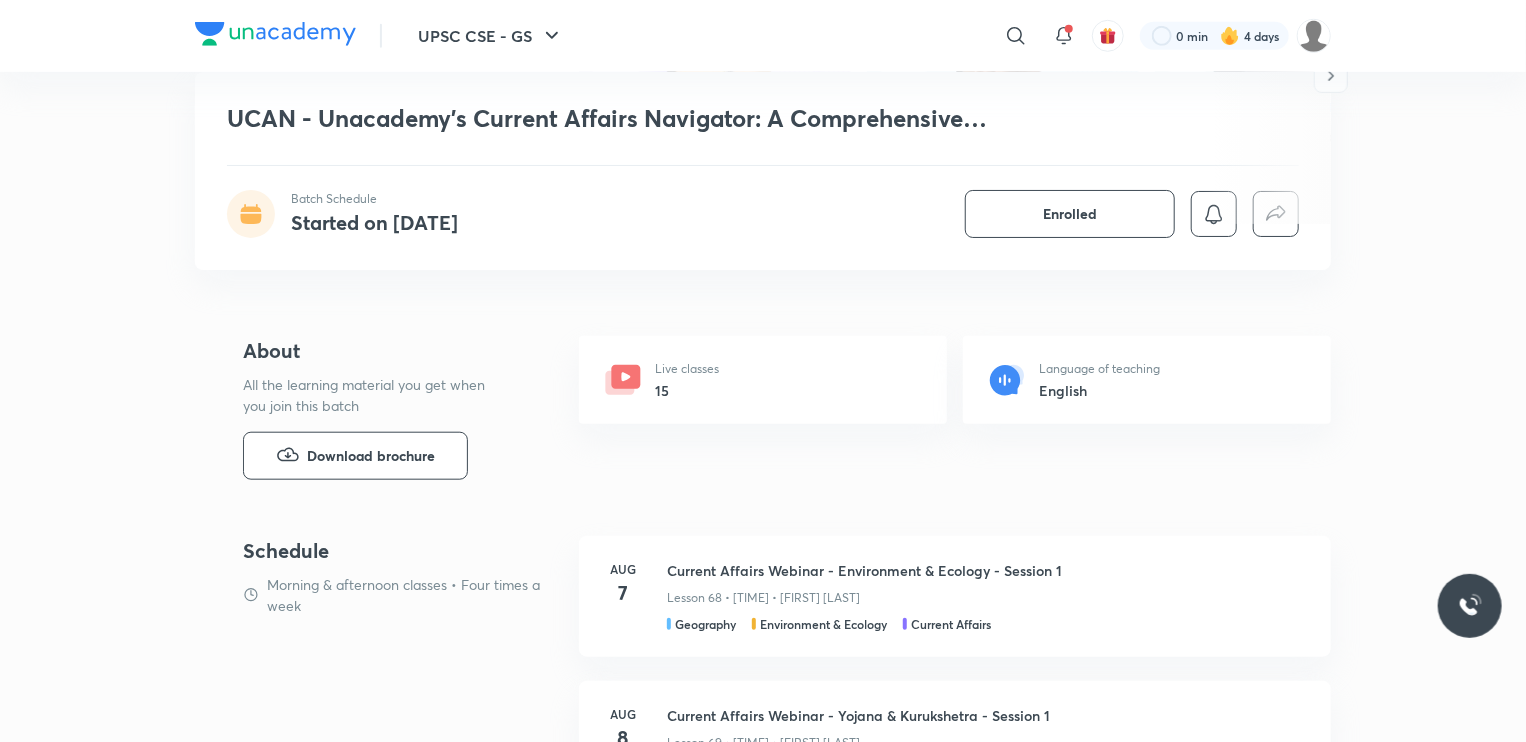 scroll, scrollTop: 716, scrollLeft: 0, axis: vertical 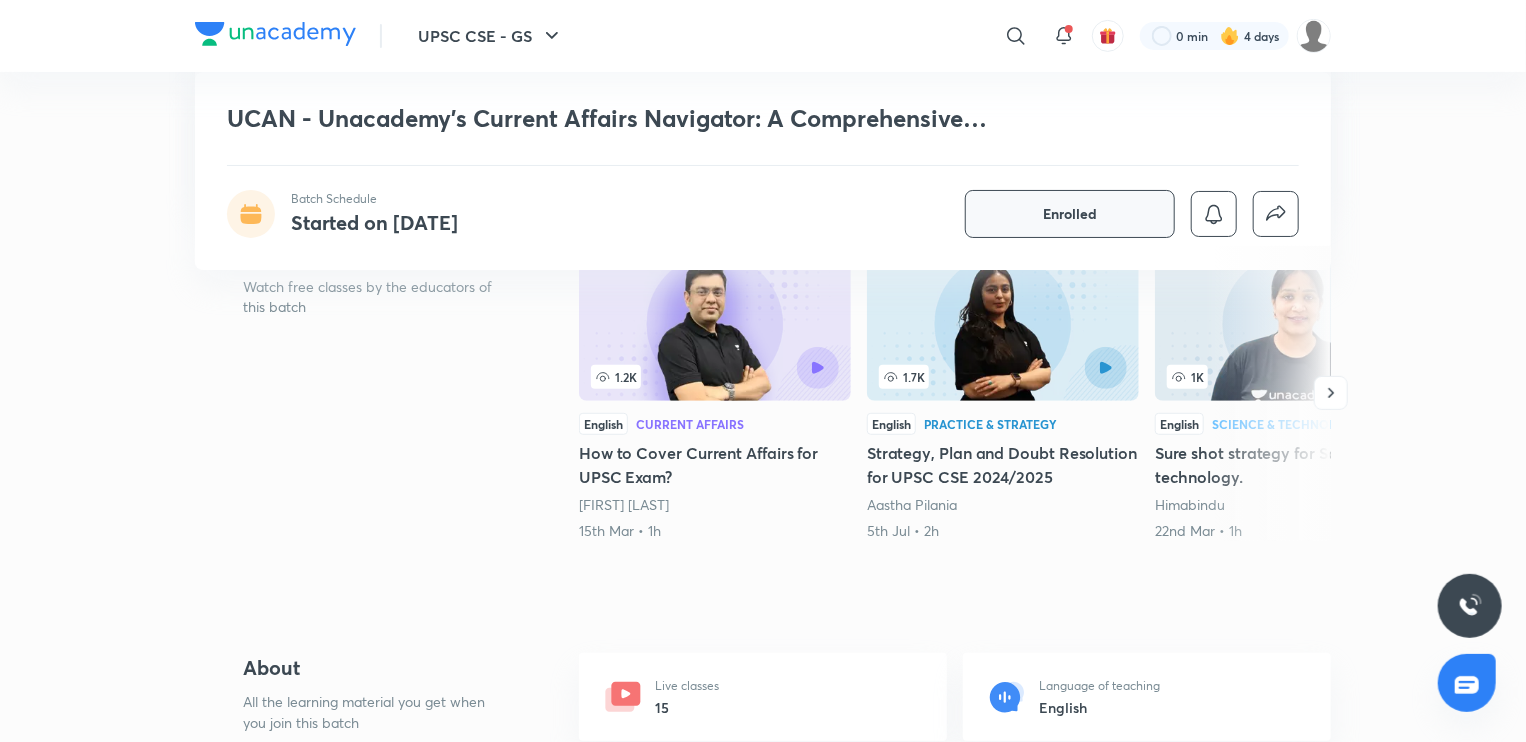 click on "Enrolled" at bounding box center [1070, 214] 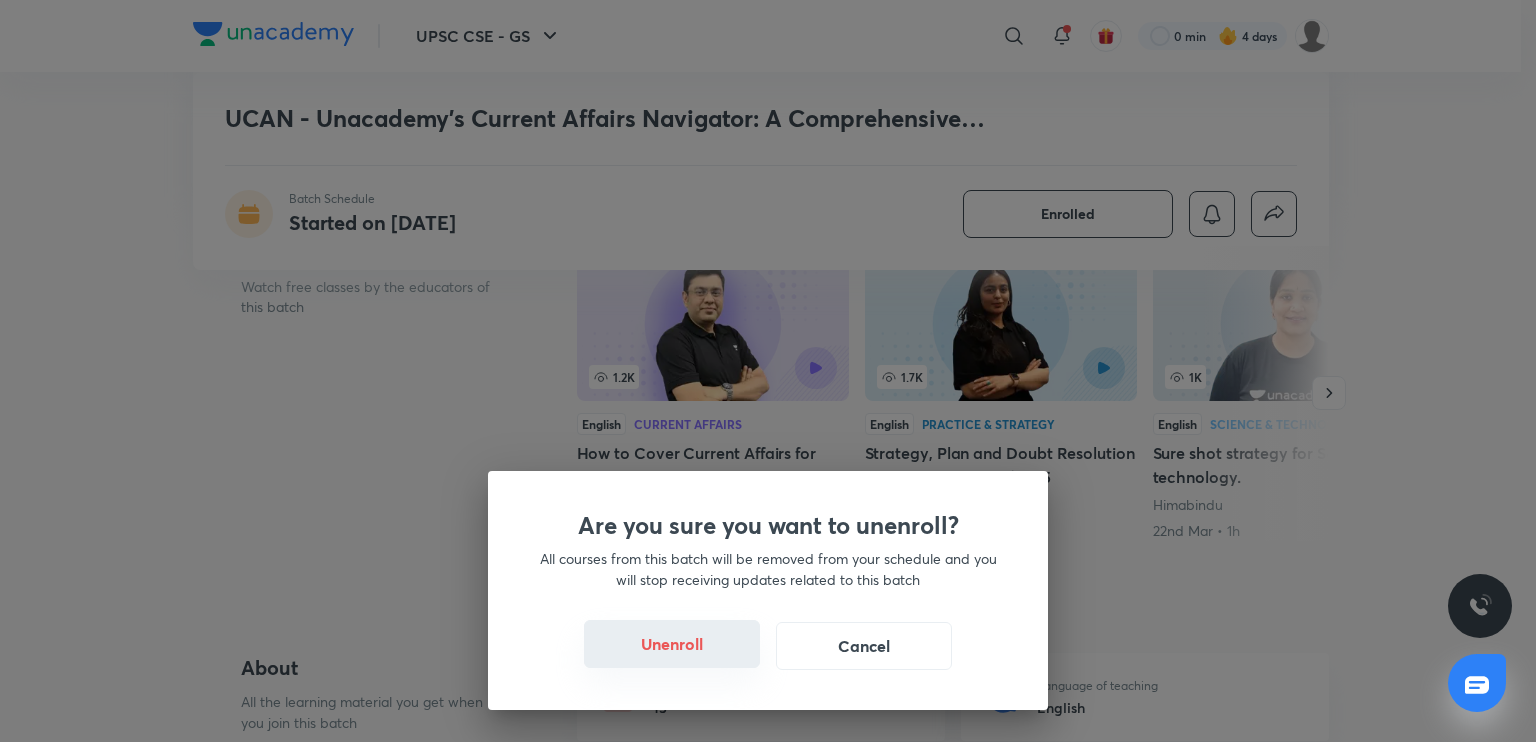 click on "Unenroll" at bounding box center [672, 644] 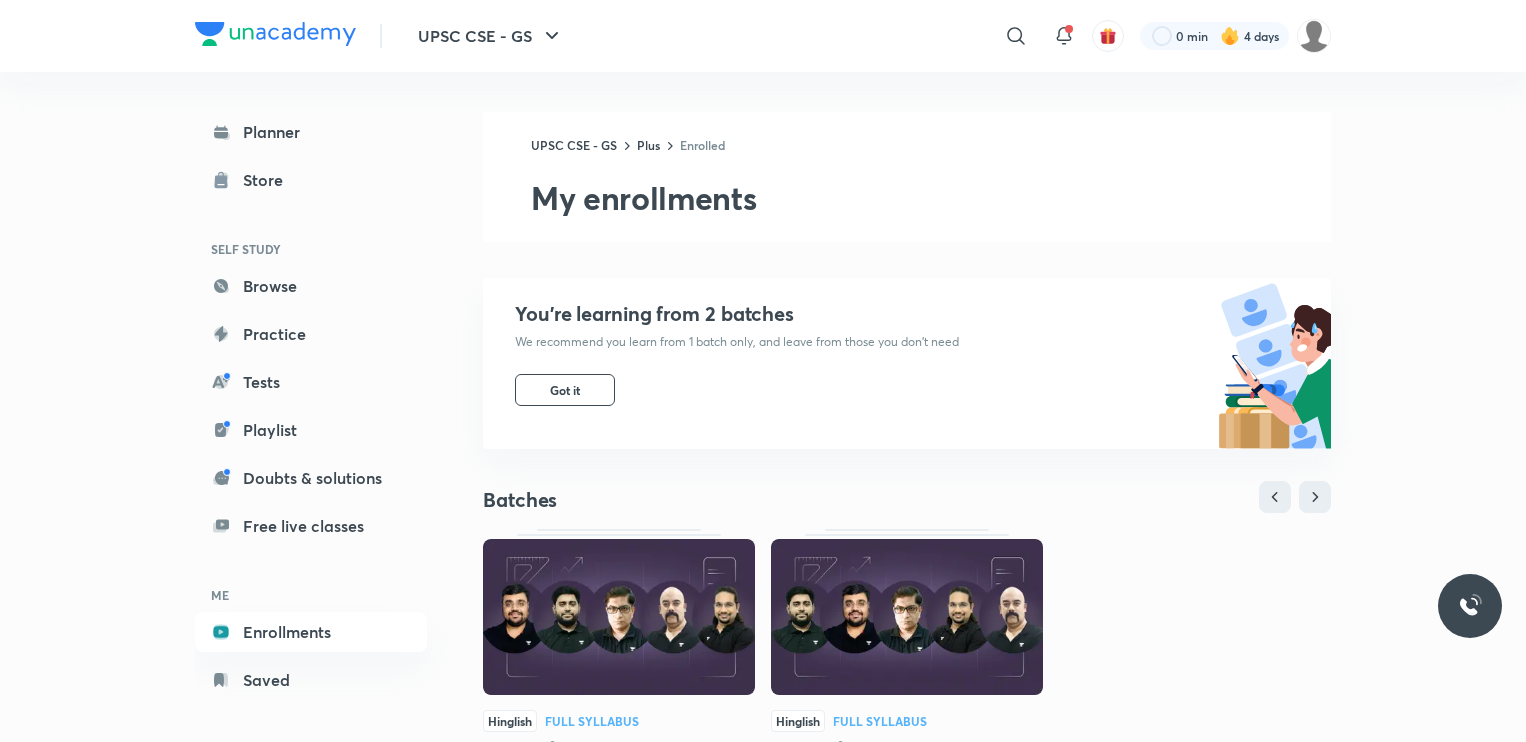 scroll, scrollTop: 0, scrollLeft: 0, axis: both 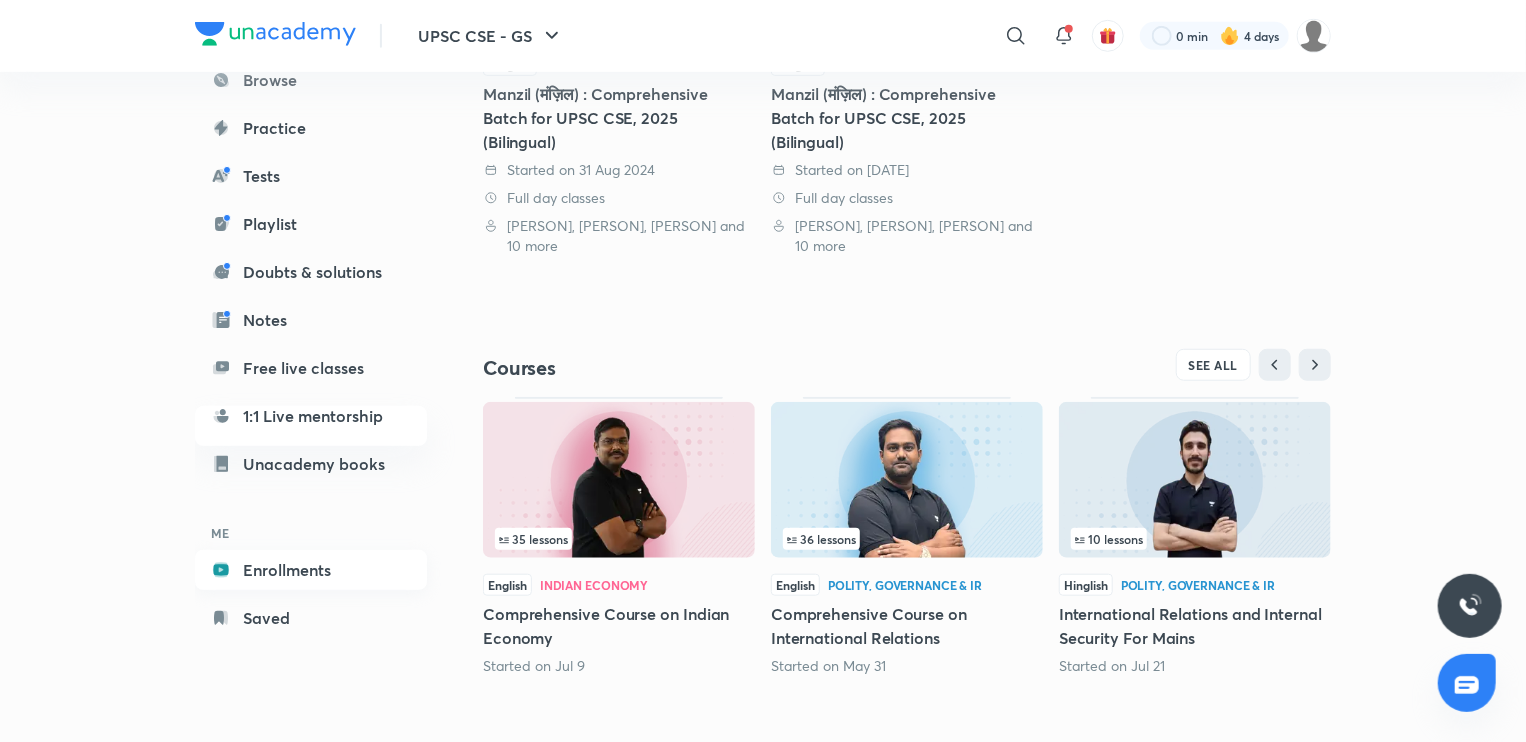 click on "Enrollments" at bounding box center (311, 570) 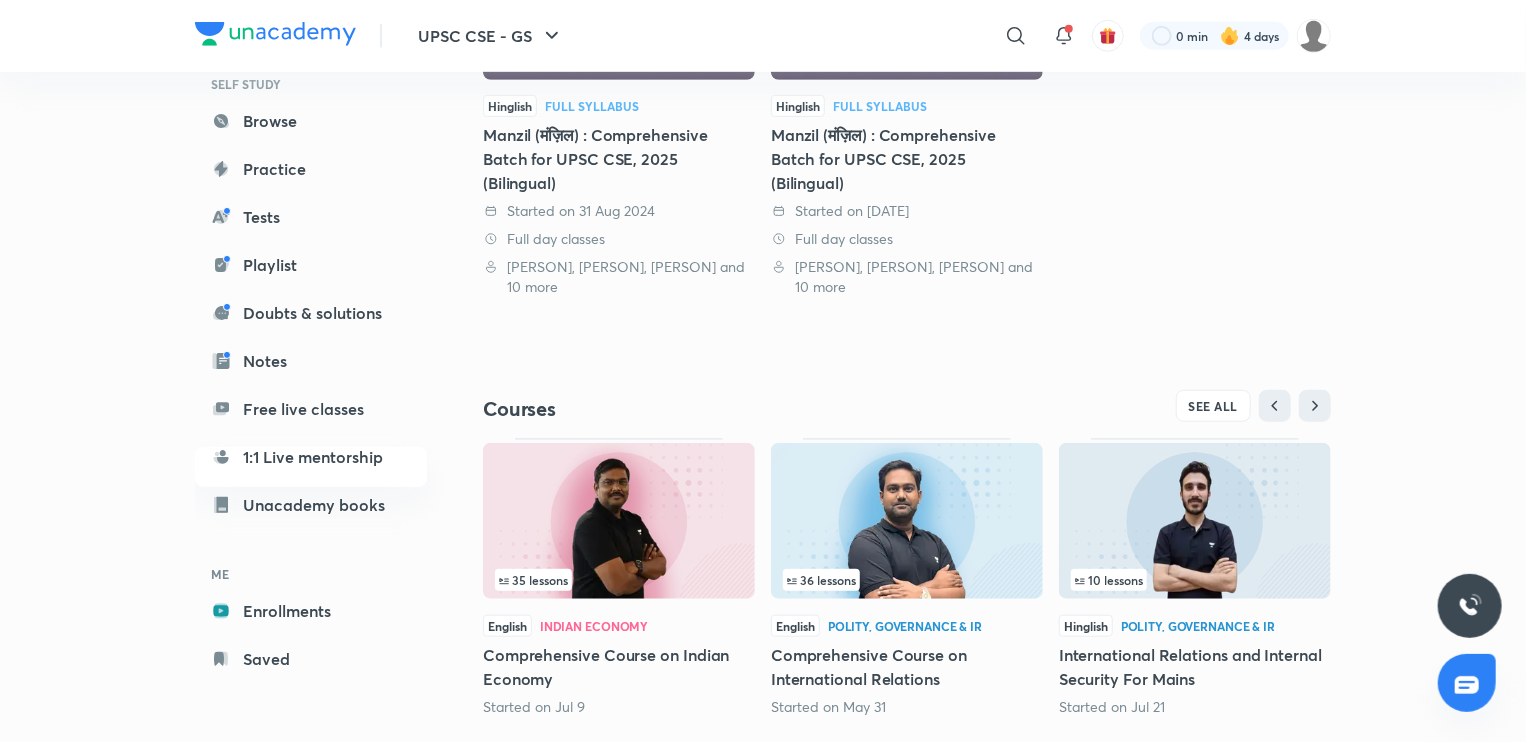 scroll, scrollTop: 656, scrollLeft: 0, axis: vertical 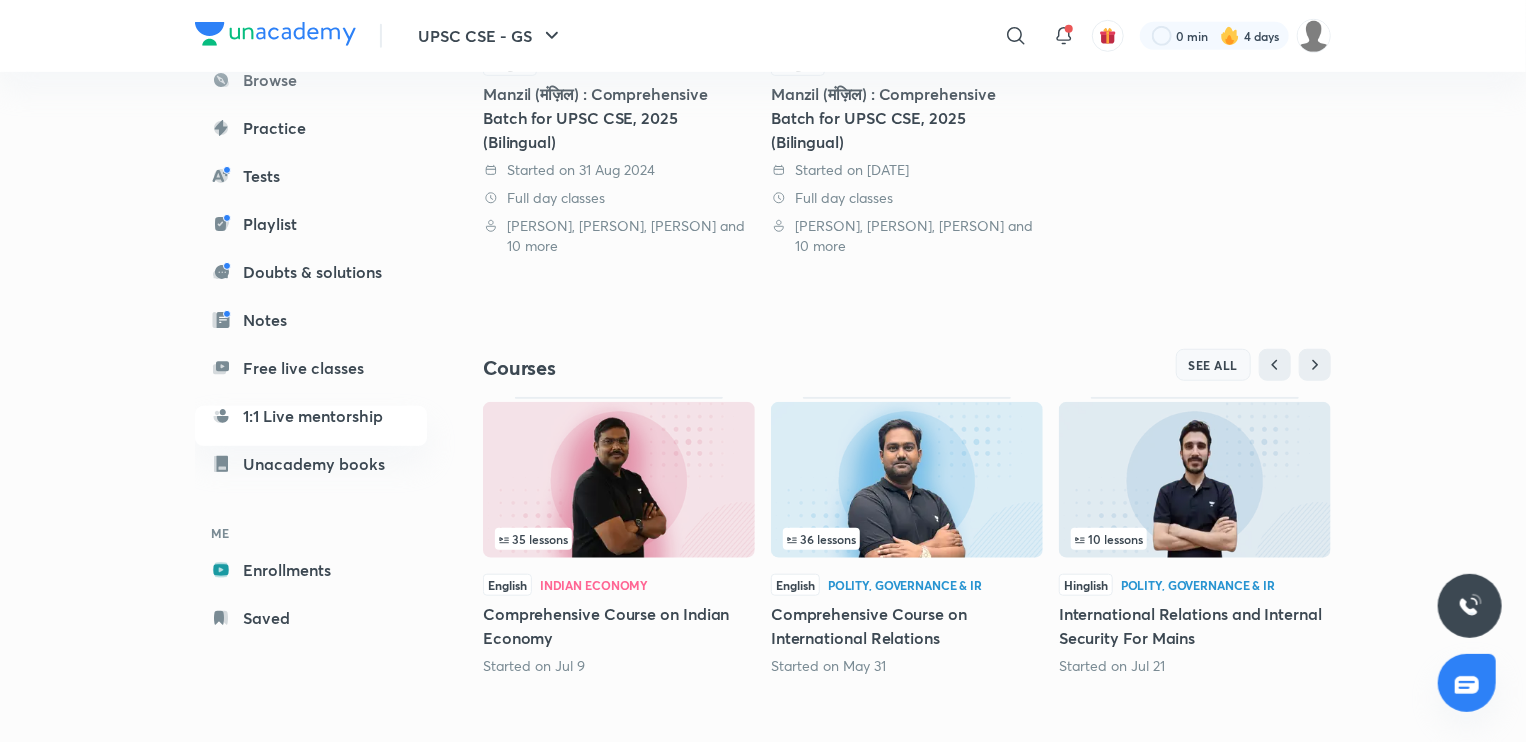 click on "SEE ALL" at bounding box center [1214, 365] 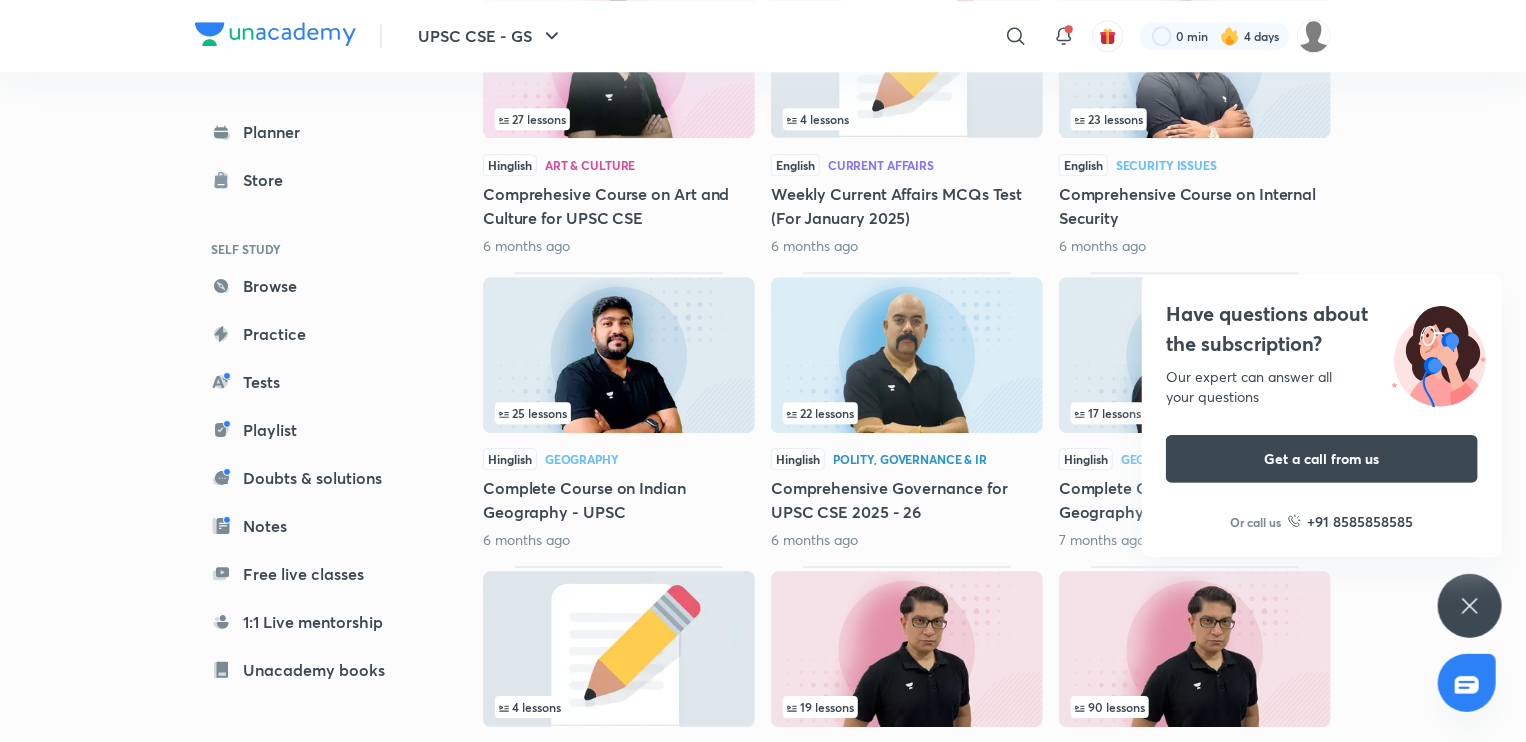 scroll, scrollTop: 2828, scrollLeft: 0, axis: vertical 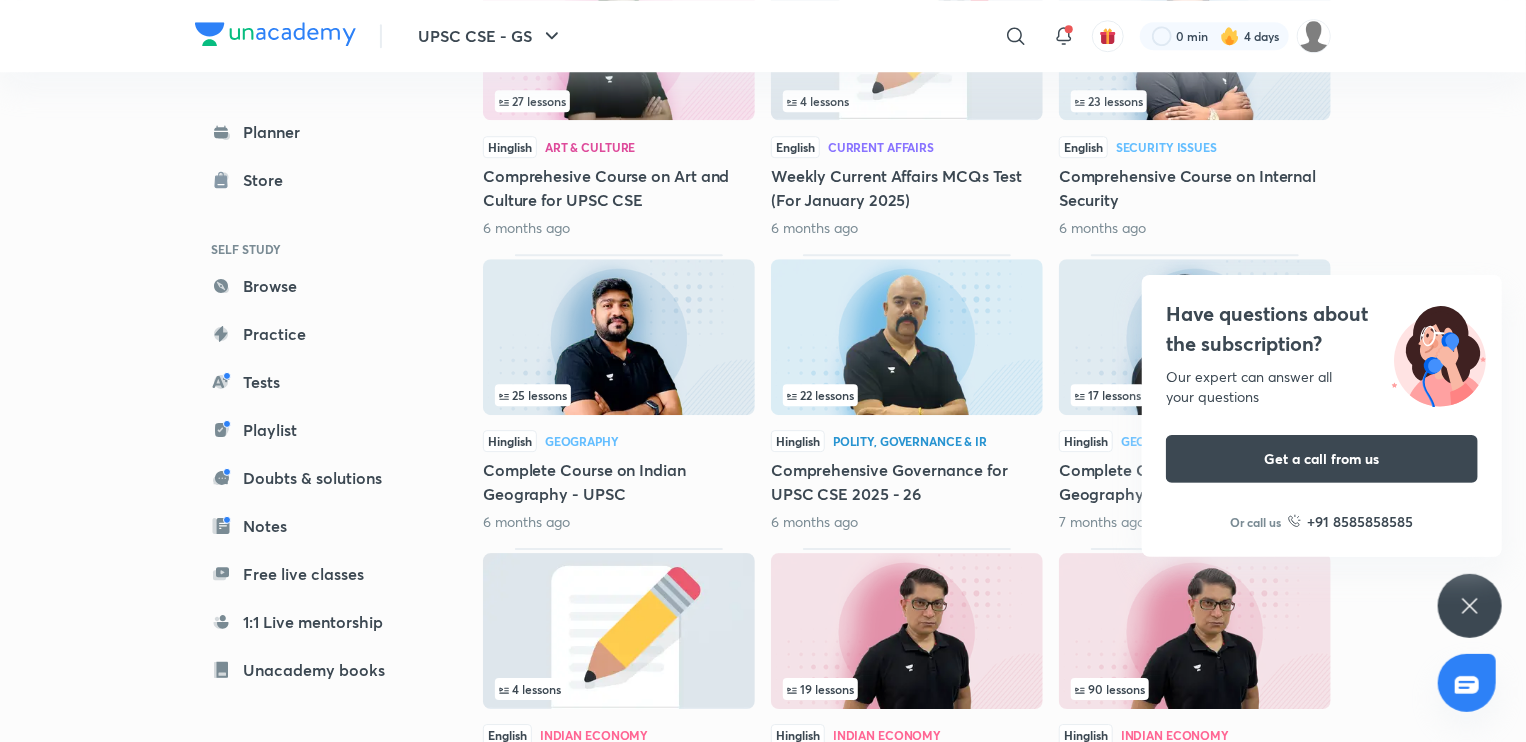 click 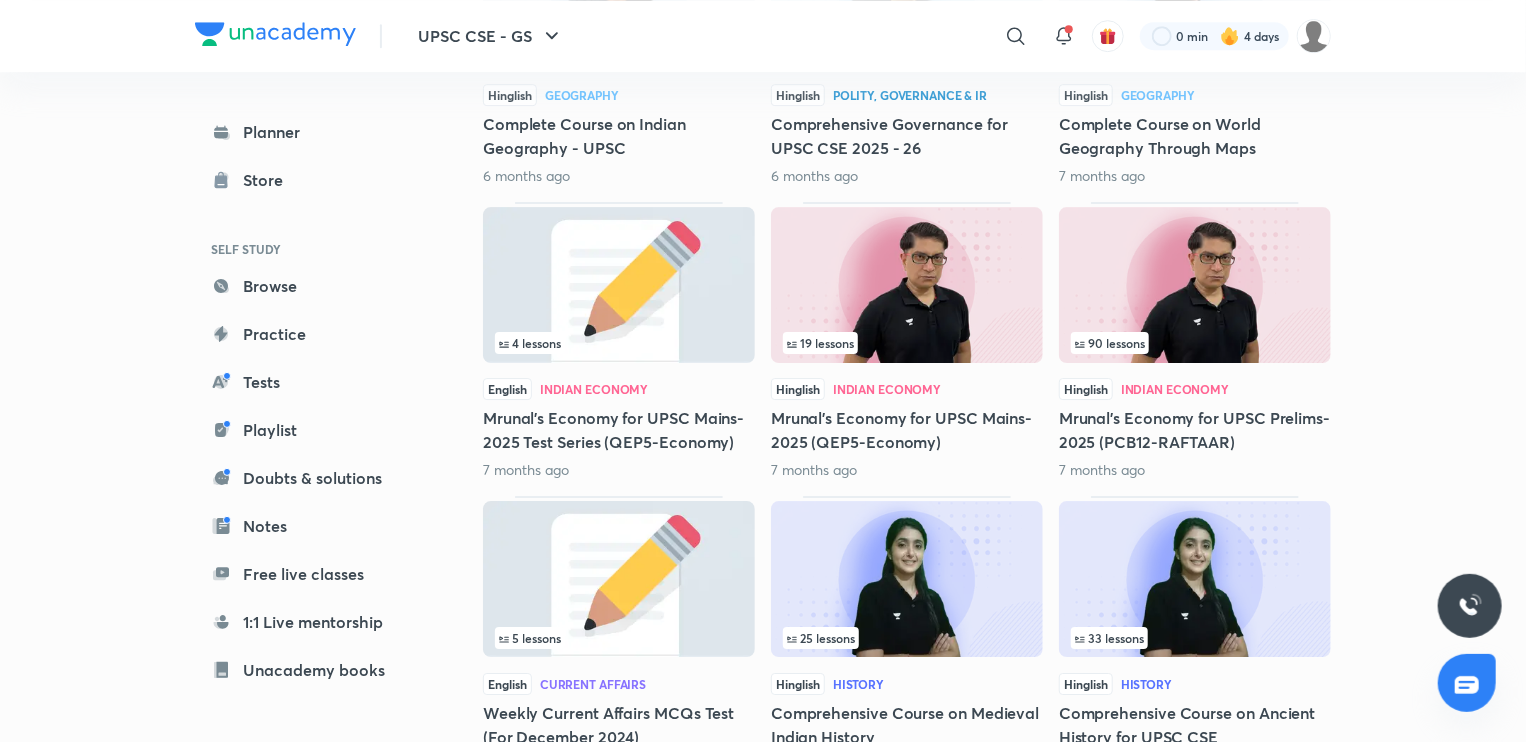 scroll, scrollTop: 3150, scrollLeft: 0, axis: vertical 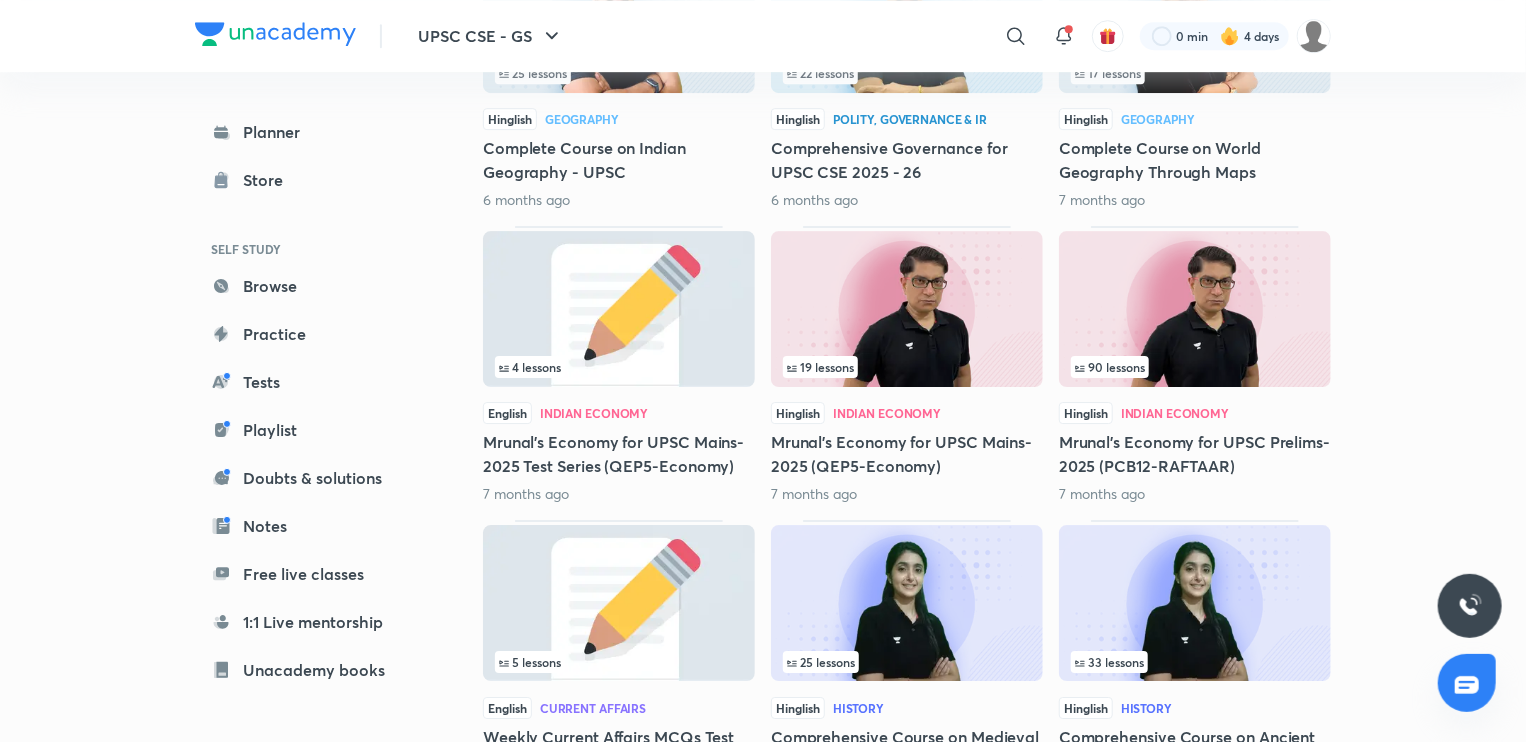 click on "90   lessons" at bounding box center [1195, 367] 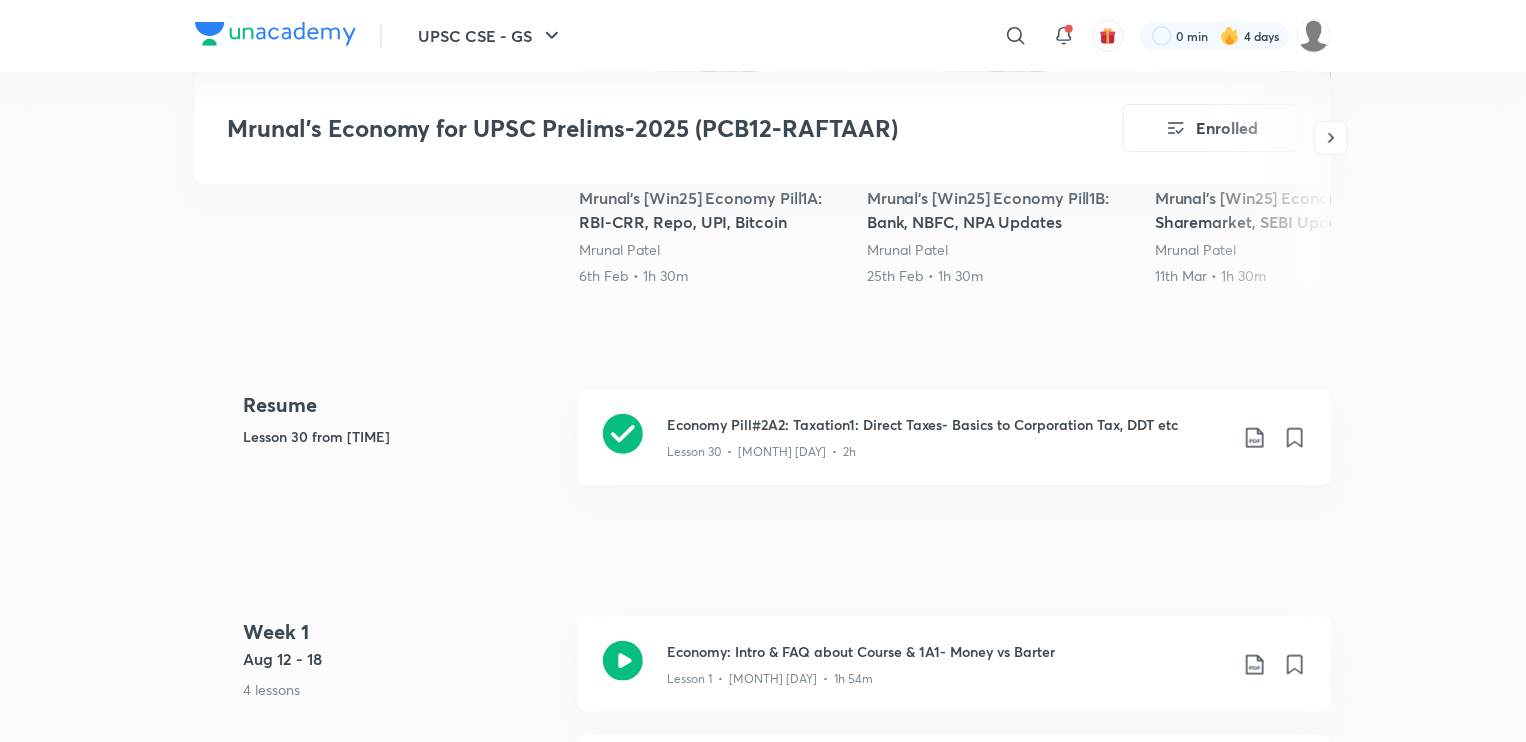 scroll, scrollTop: 798, scrollLeft: 0, axis: vertical 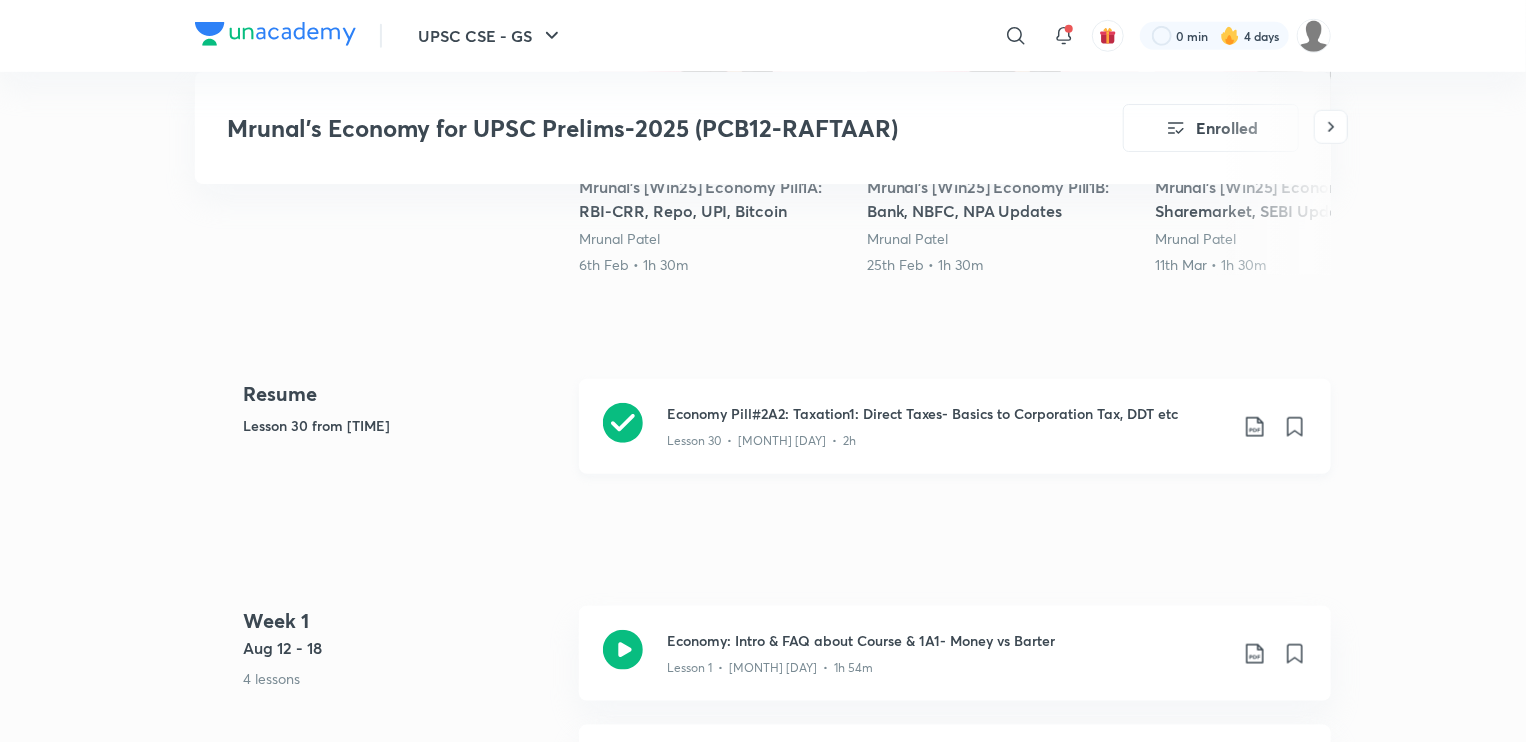 click on "Lesson 30  •  [MONTH] [DAY]  •  2h" at bounding box center (947, 437) 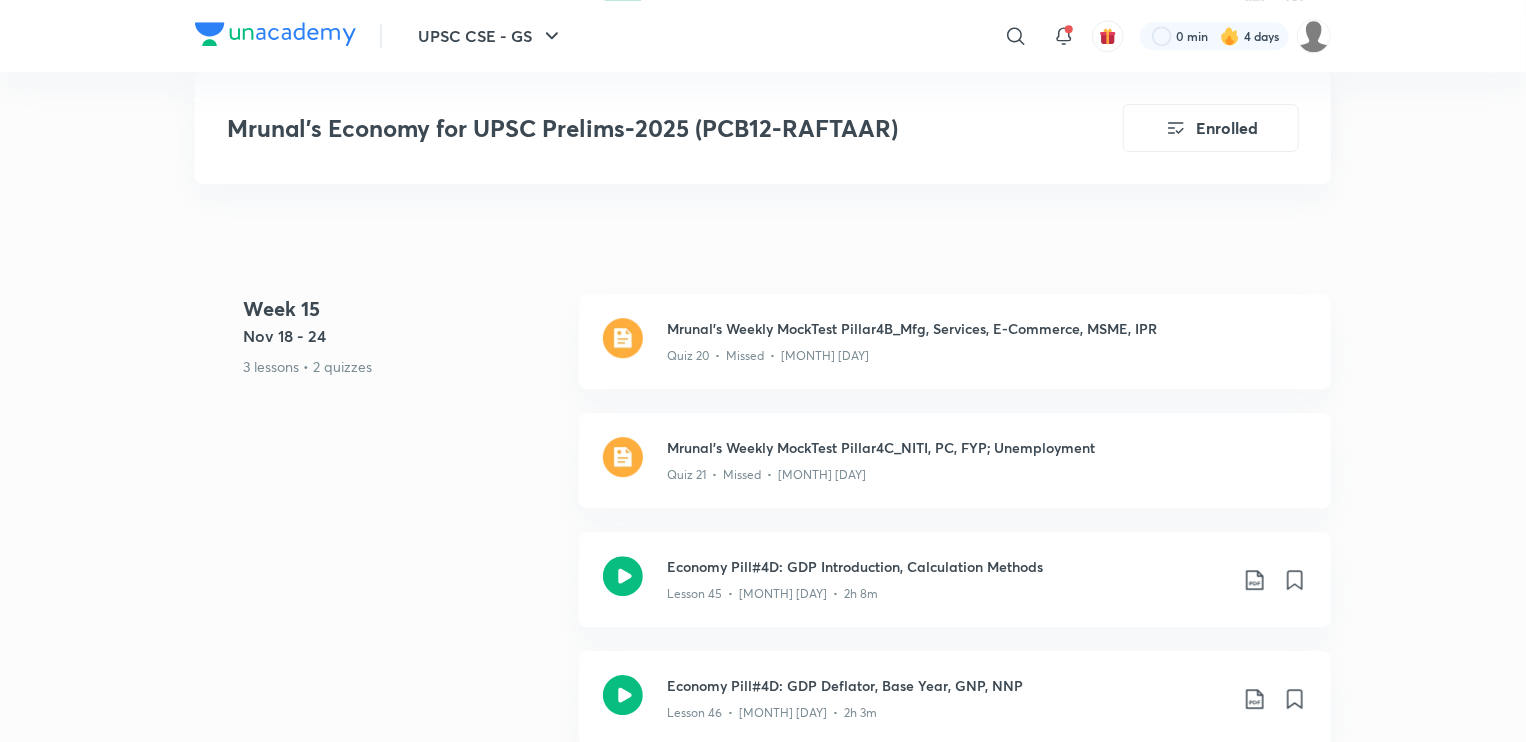 scroll, scrollTop: 10312, scrollLeft: 0, axis: vertical 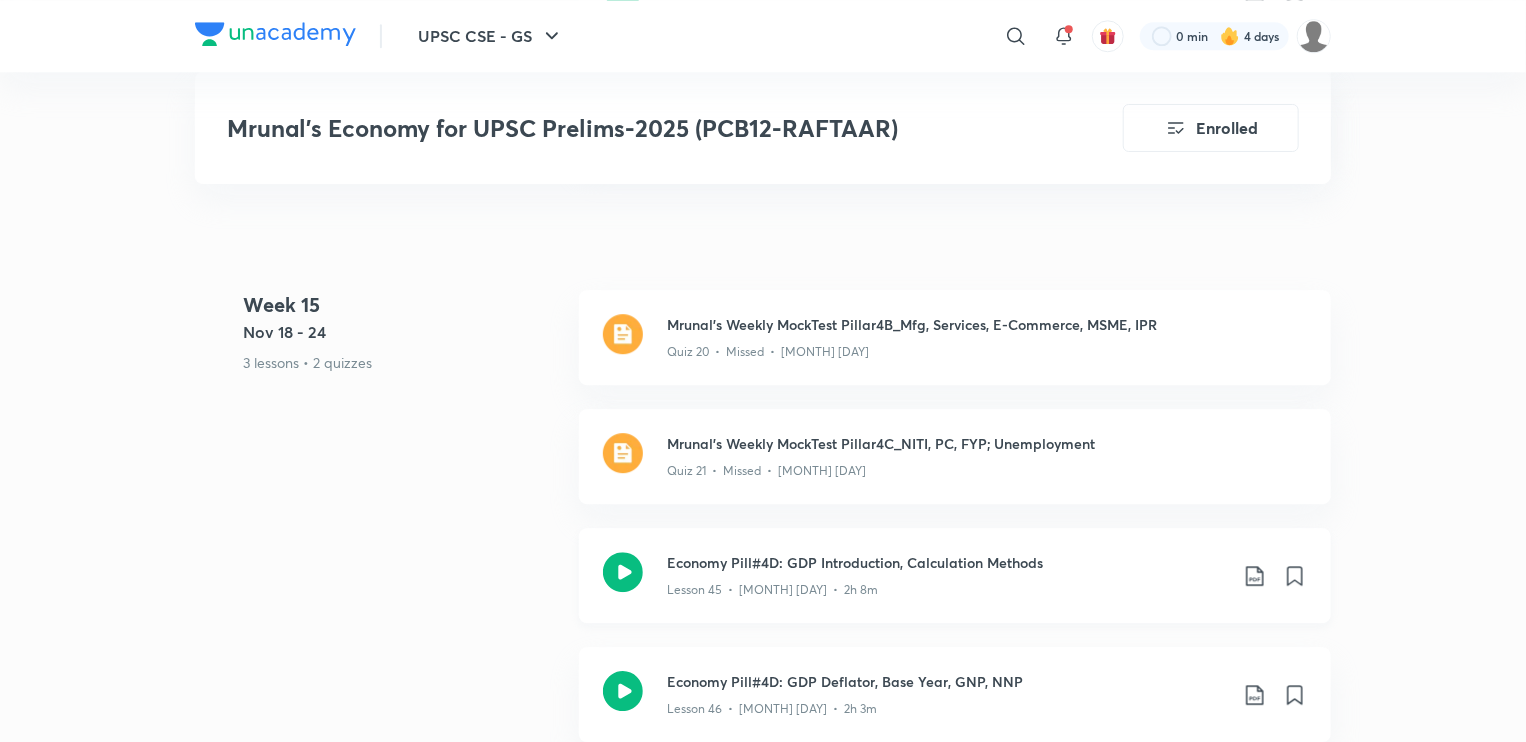 click on "Lesson 45  •  [MONTH] [DAY]  •  2h 8m" at bounding box center [772, 590] 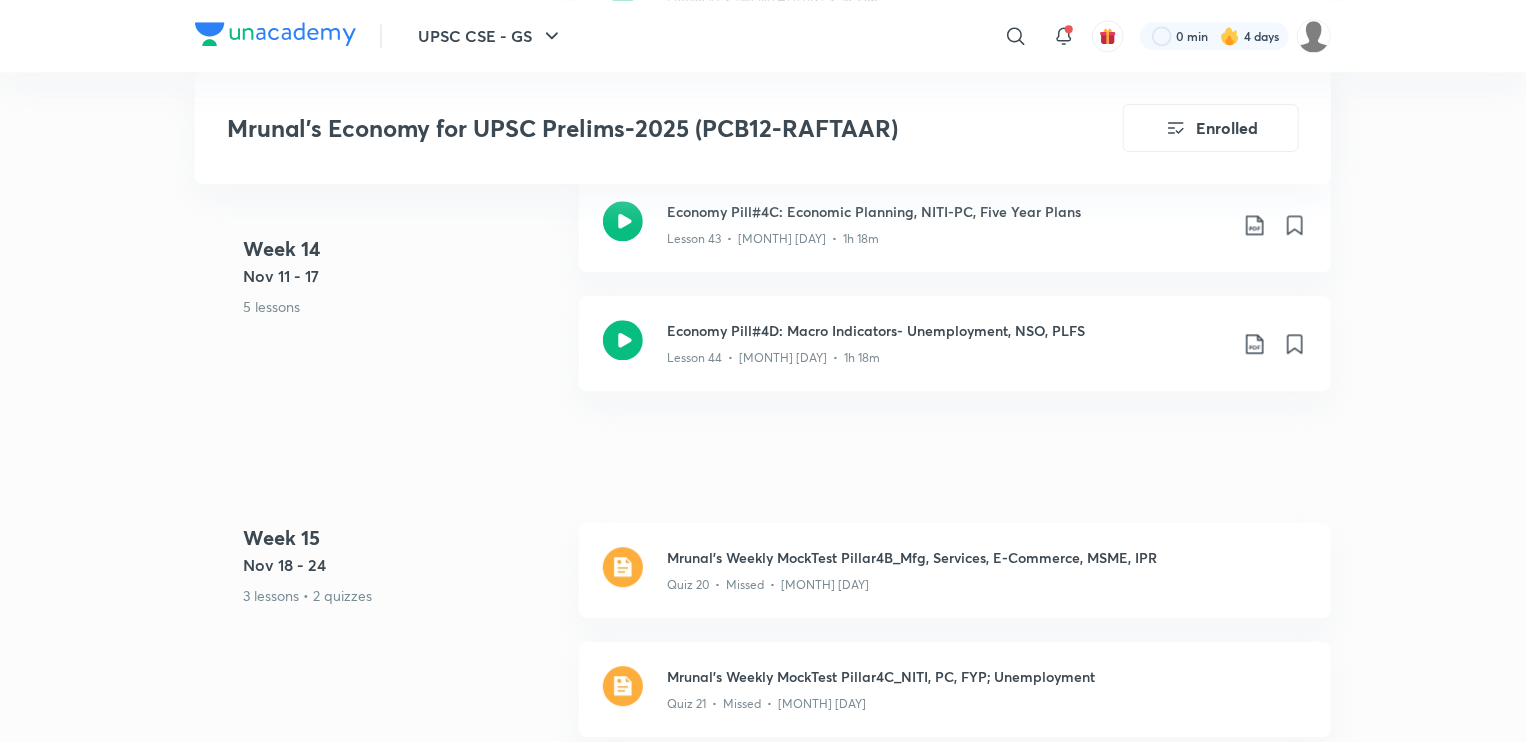 scroll, scrollTop: 10075, scrollLeft: 0, axis: vertical 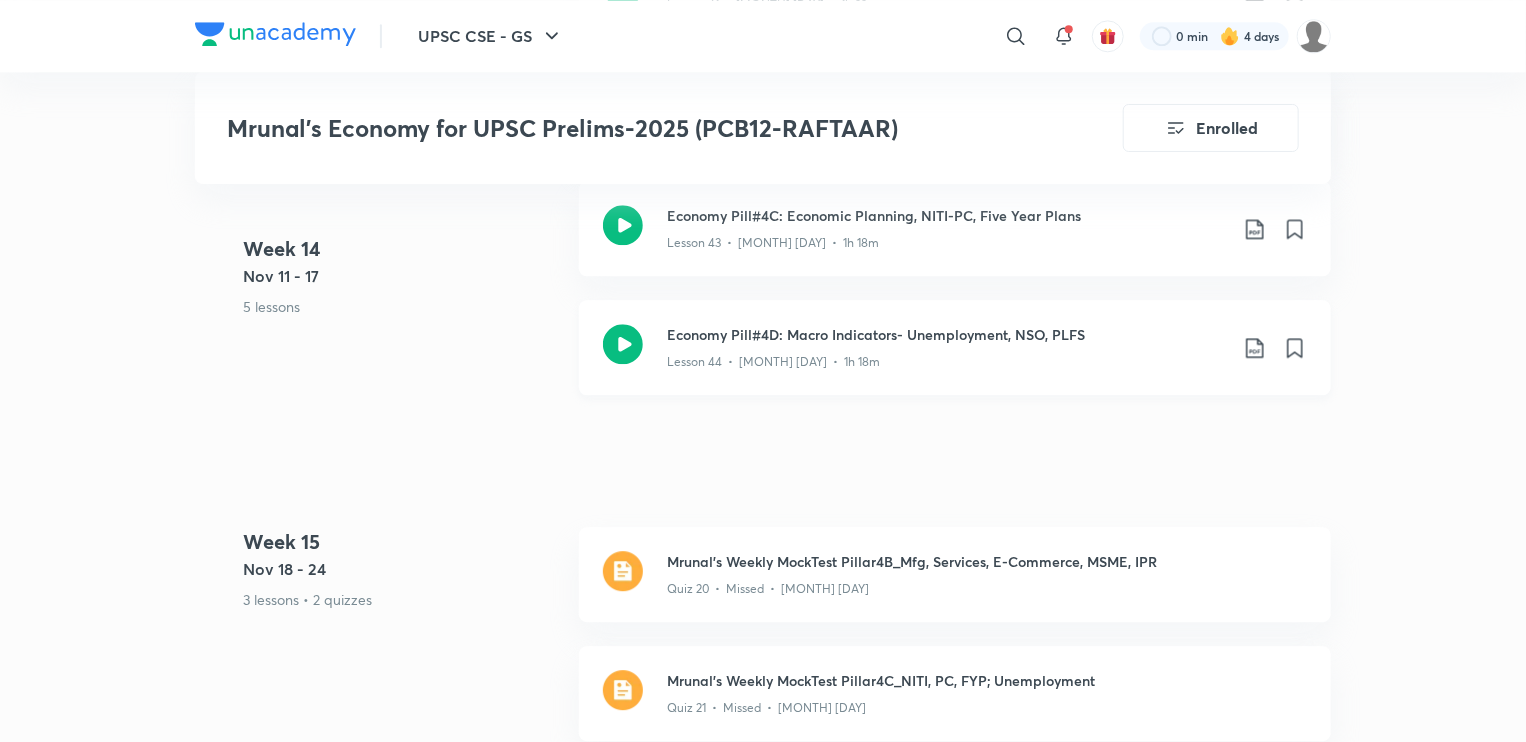 click on "Economy Pill#4D: Macro Indicators- Unemployment, NSO, PLFS" at bounding box center [947, 334] 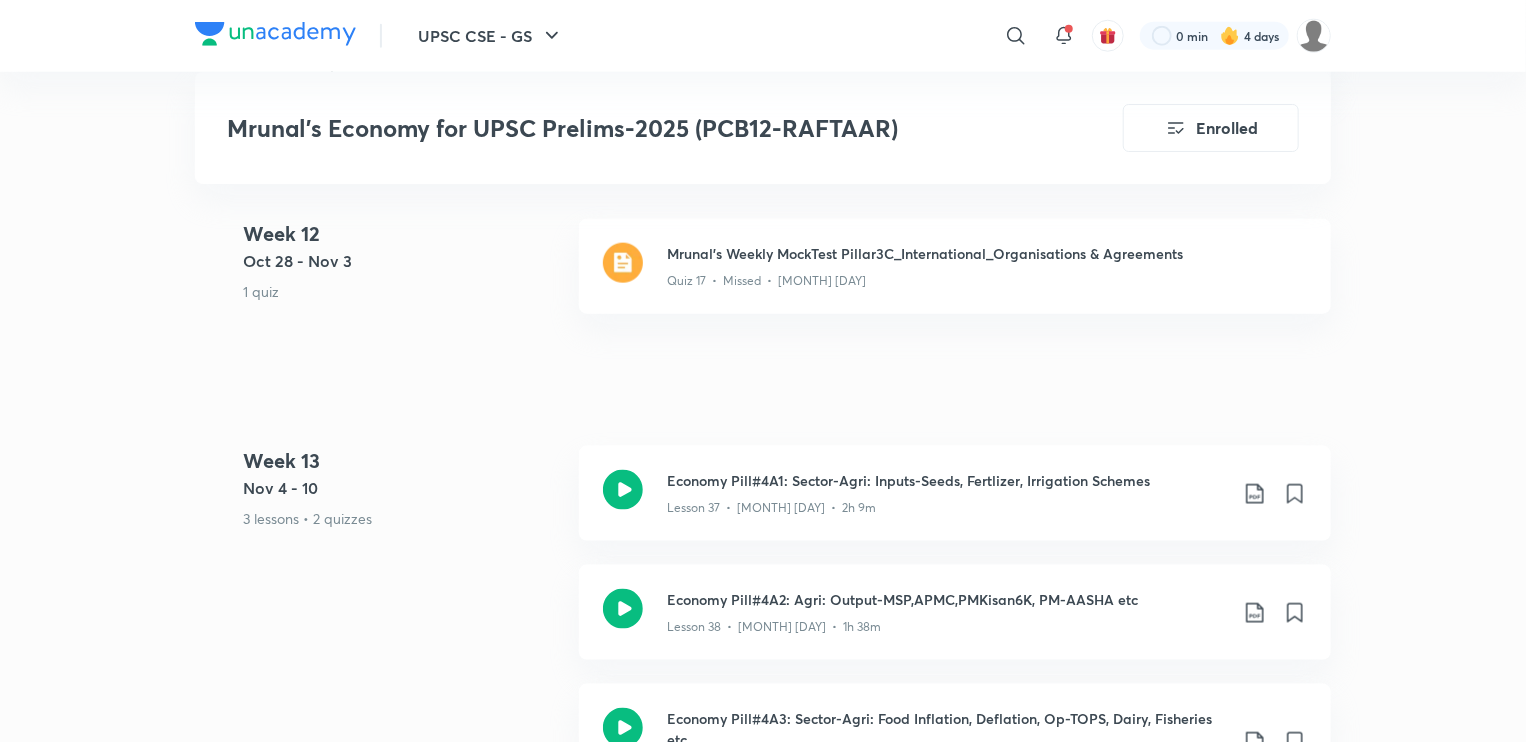 scroll, scrollTop: 8712, scrollLeft: 0, axis: vertical 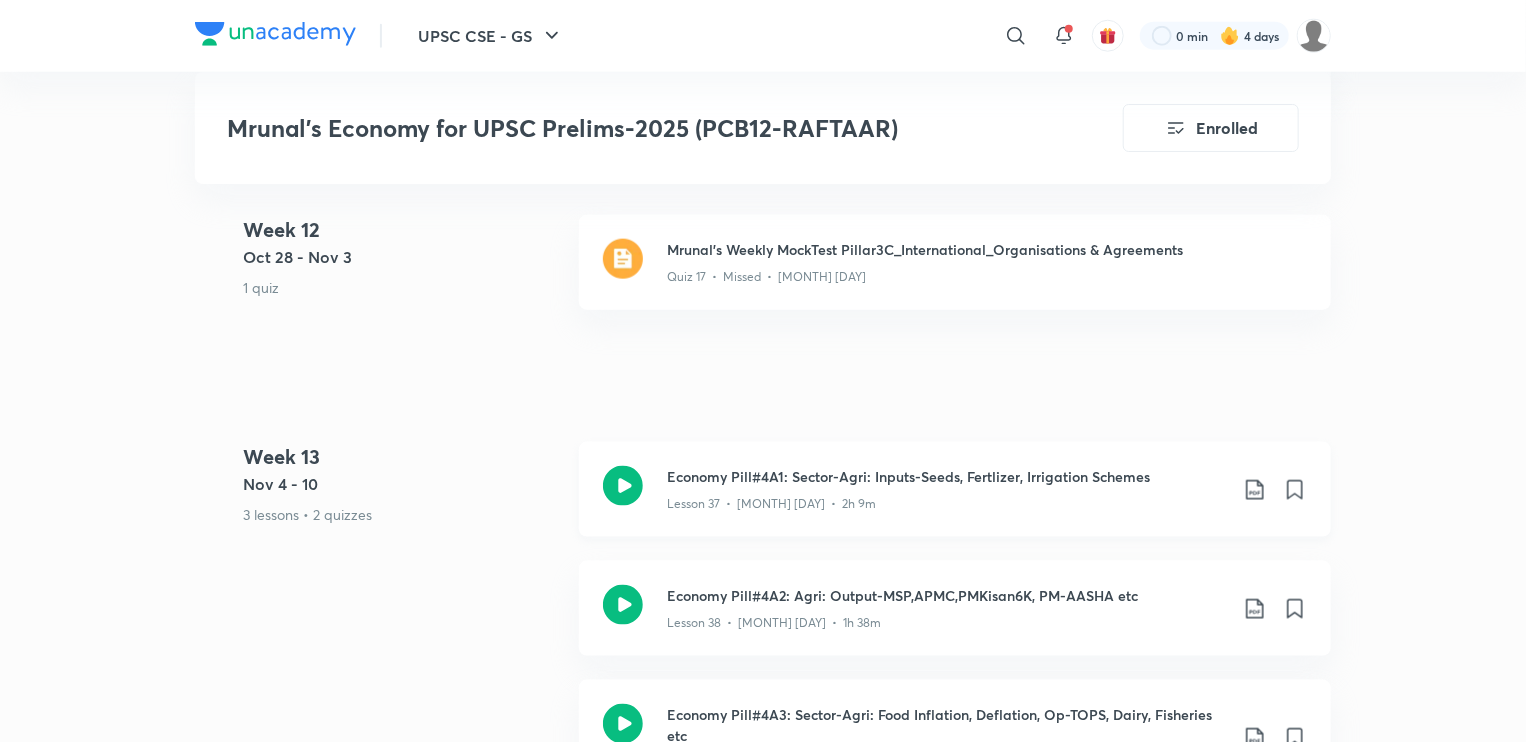 click on "Lesson 37  •  [MONTH] [DAY]  •  2h 9m" at bounding box center [947, 500] 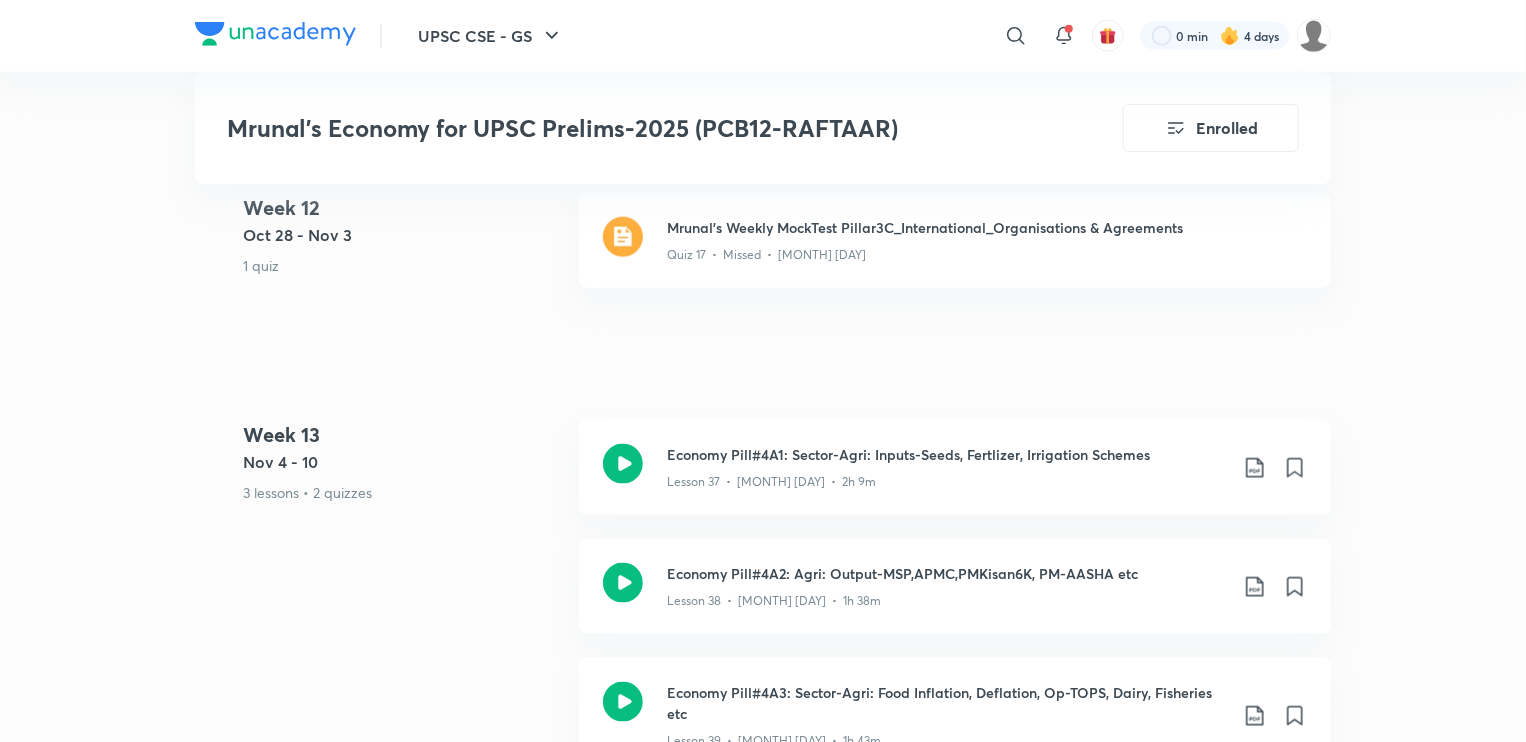 scroll, scrollTop: 8736, scrollLeft: 0, axis: vertical 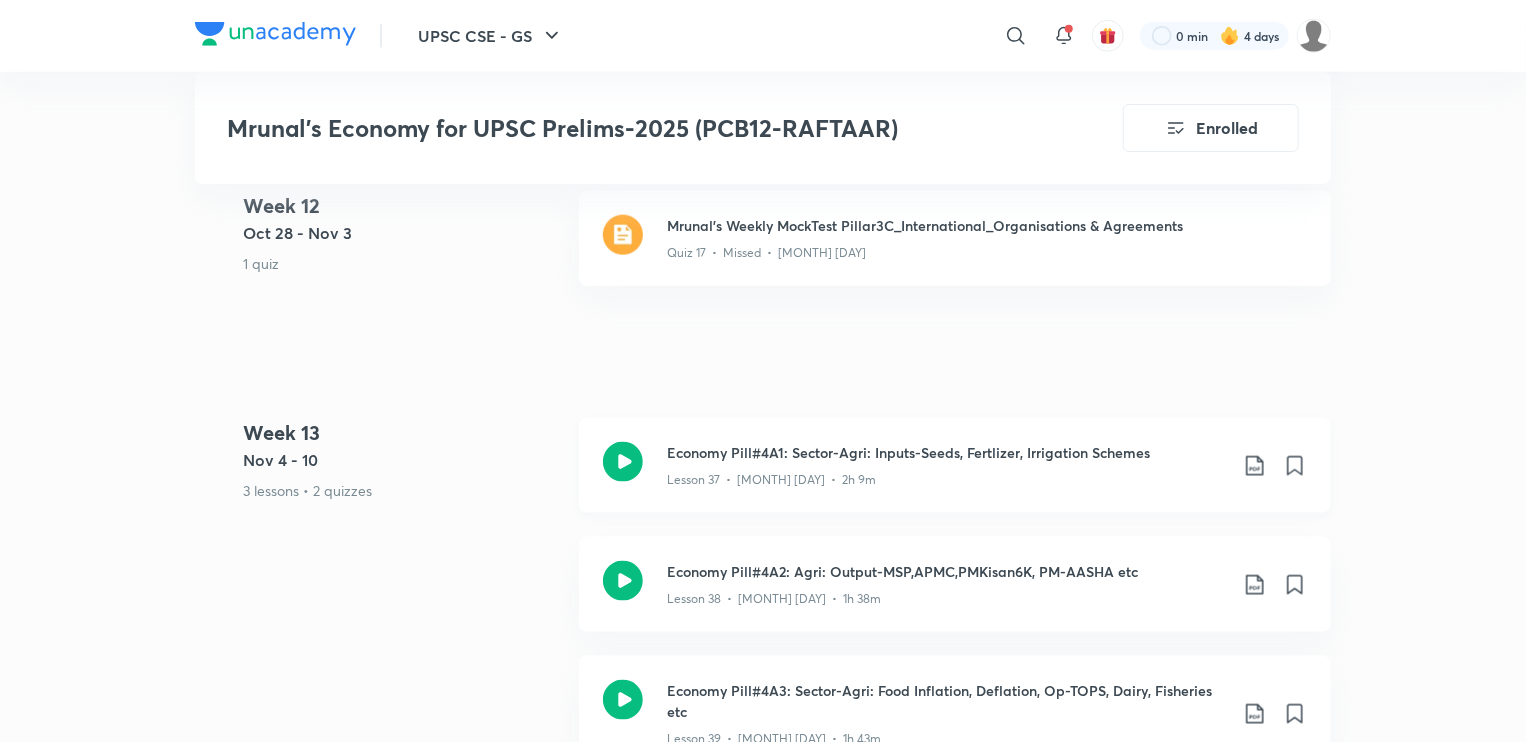 click on "Economy Pill#4A1: Sector-Agri: Inputs-Seeds, Fertlizer, Irrigation Schemes" at bounding box center (947, 452) 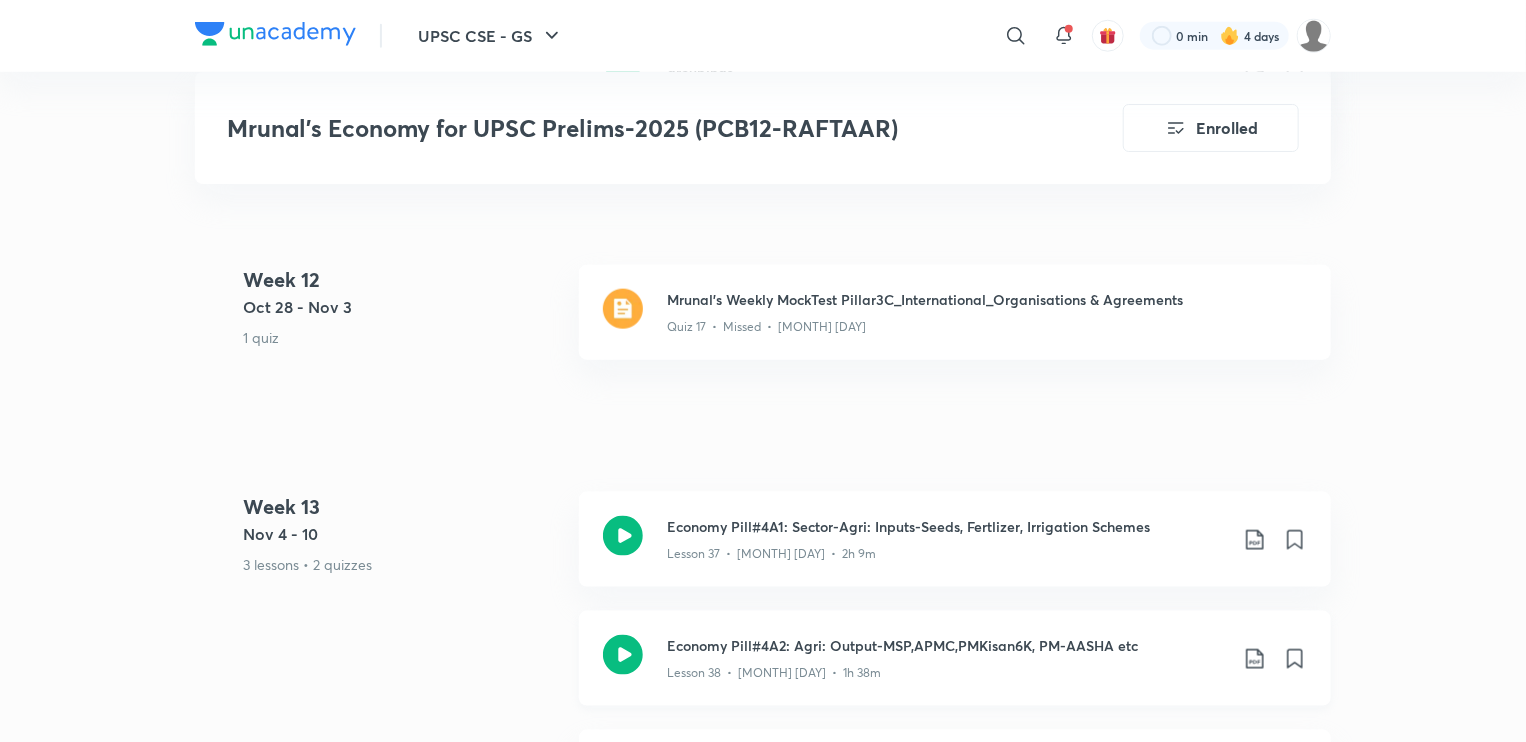 scroll, scrollTop: 8663, scrollLeft: 0, axis: vertical 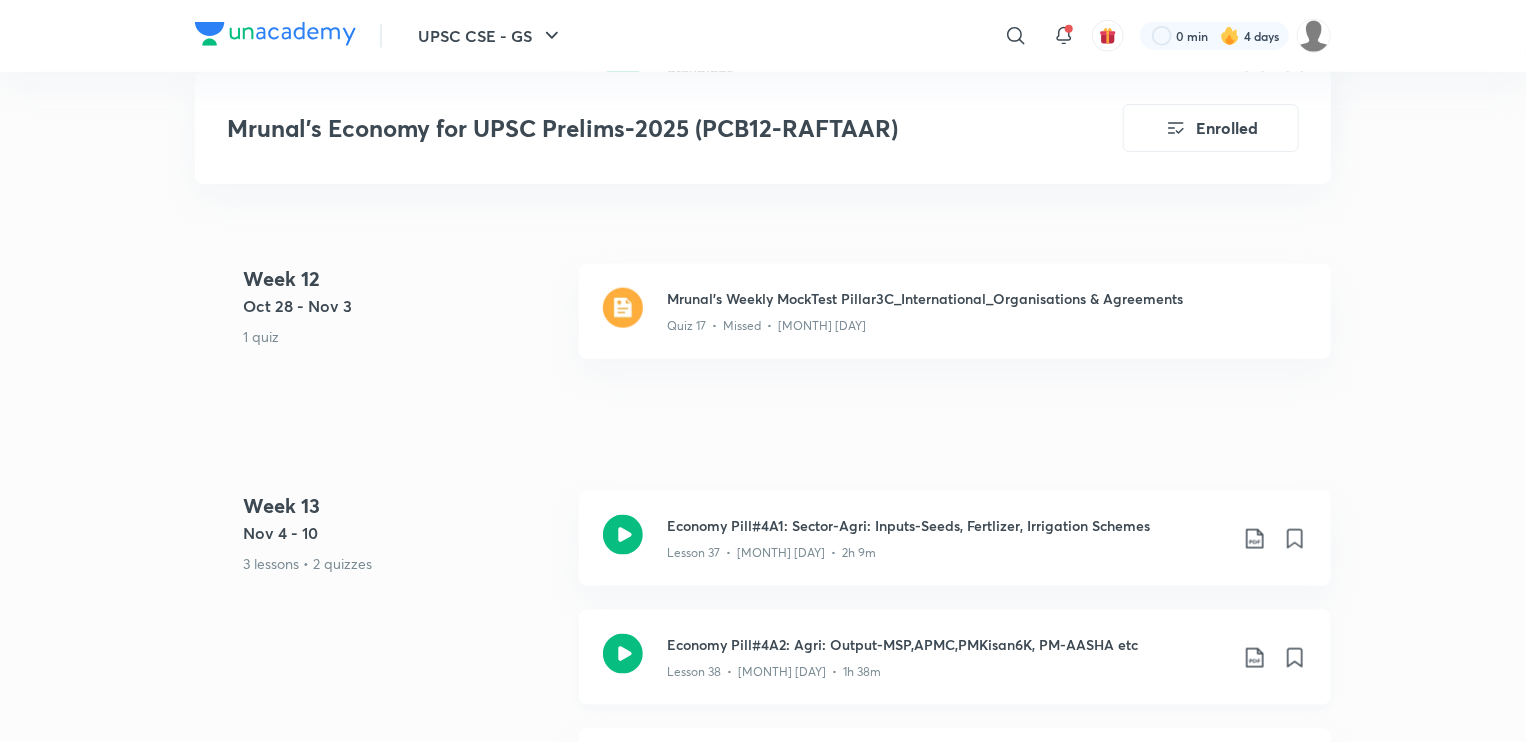 click on "Economy Pill#4A2: Agri: Output-MSP,APMC,PMKisan6K, PM-AASHA etc" at bounding box center (947, 644) 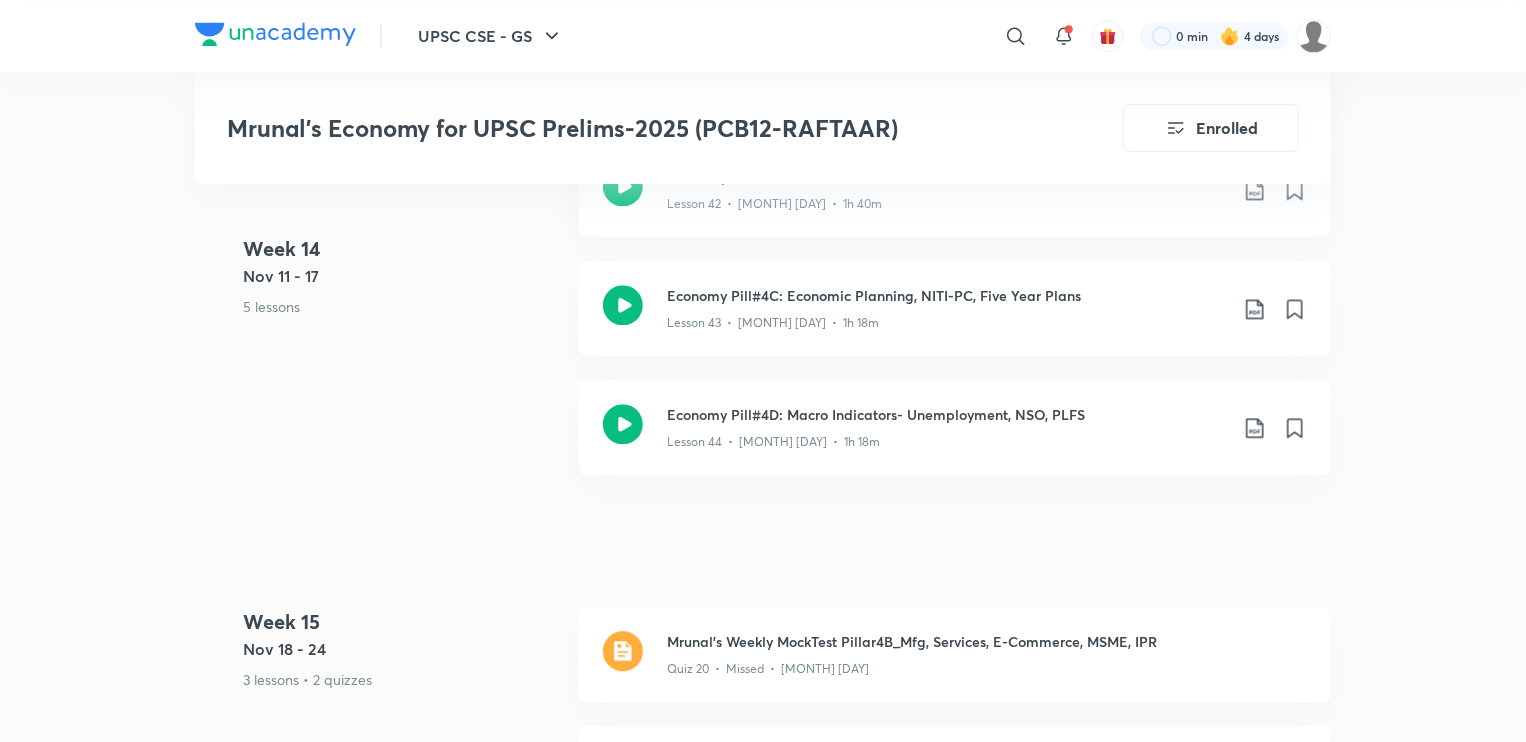 scroll, scrollTop: 9994, scrollLeft: 0, axis: vertical 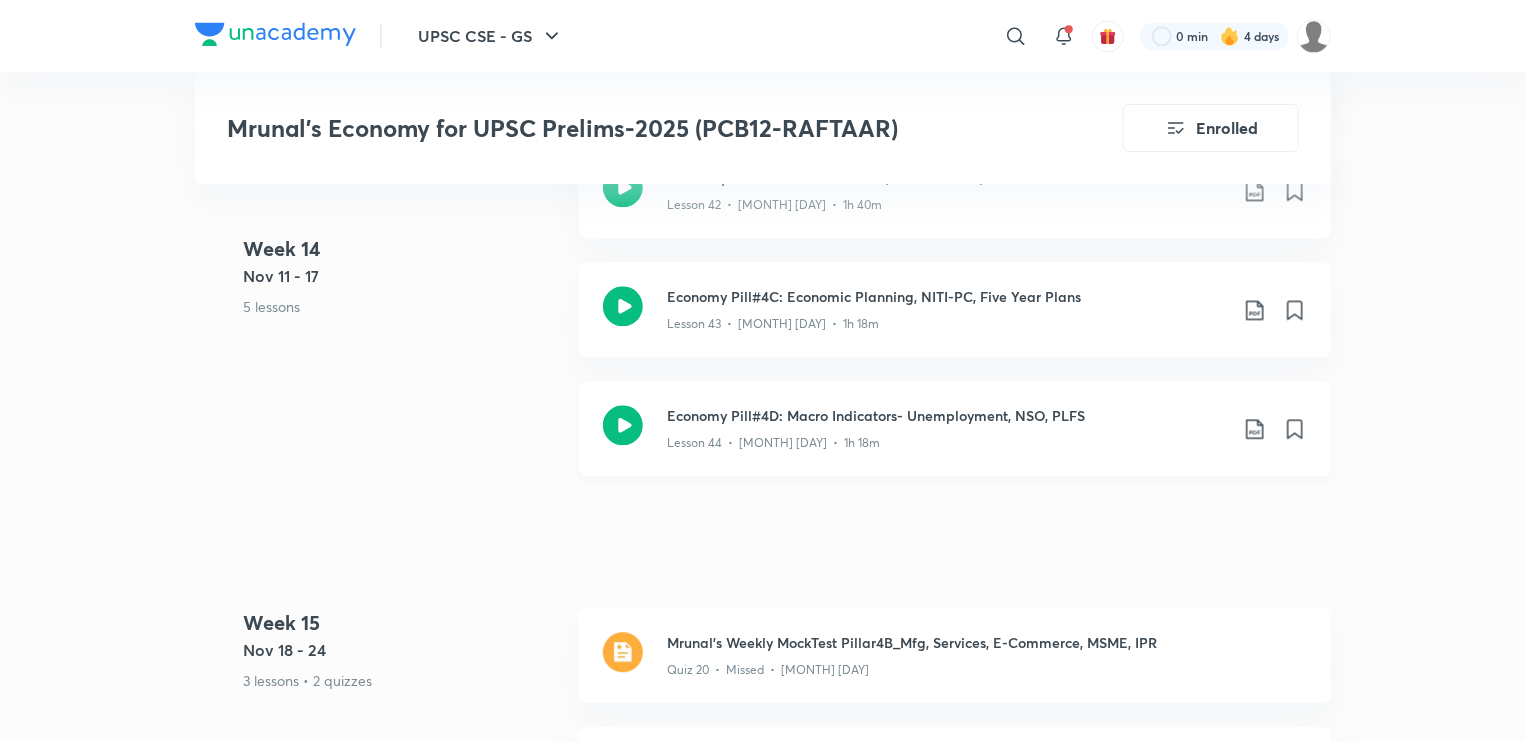 click on "Lesson 44  •  [MONTH] [DAY]  •  1h 18m" at bounding box center (773, 443) 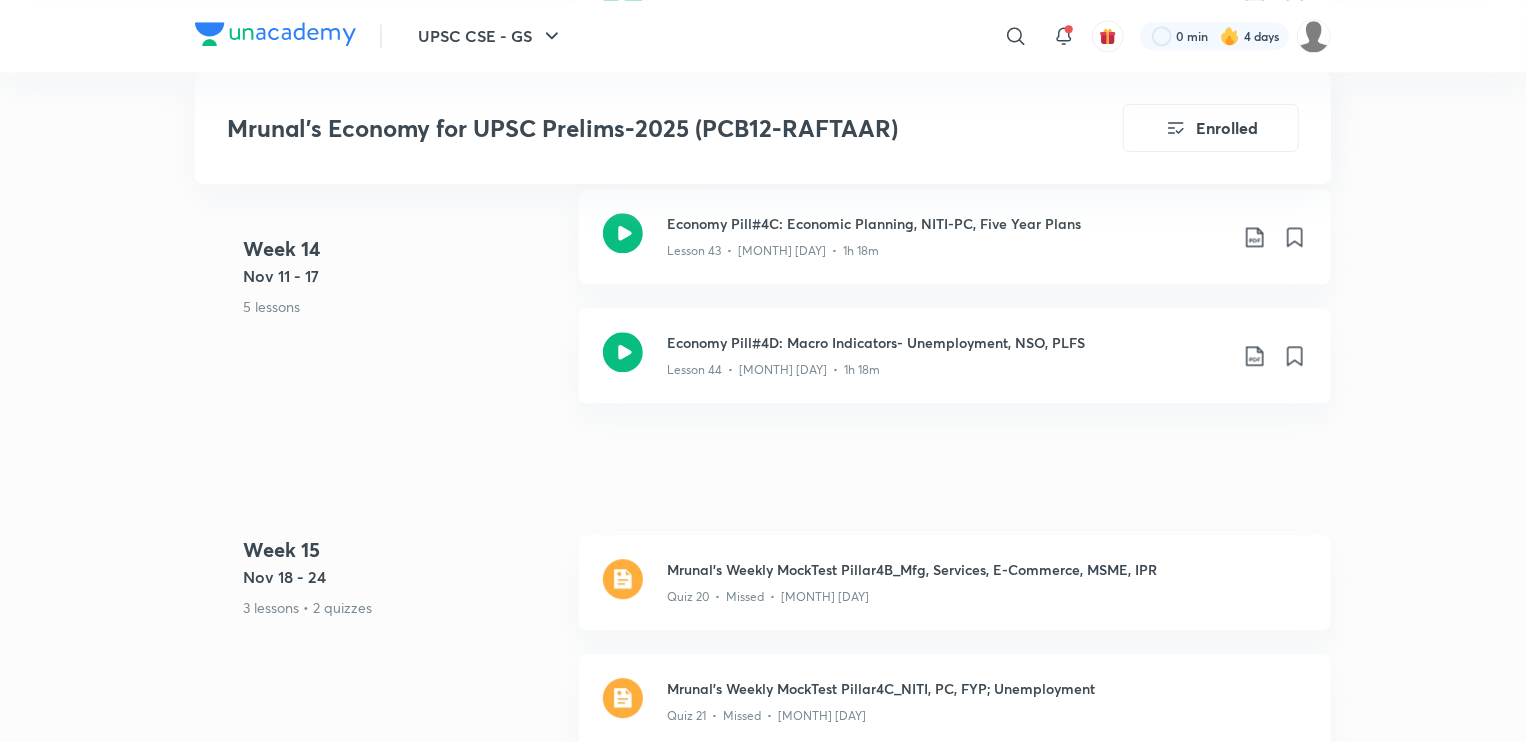 scroll, scrollTop: 10064, scrollLeft: 0, axis: vertical 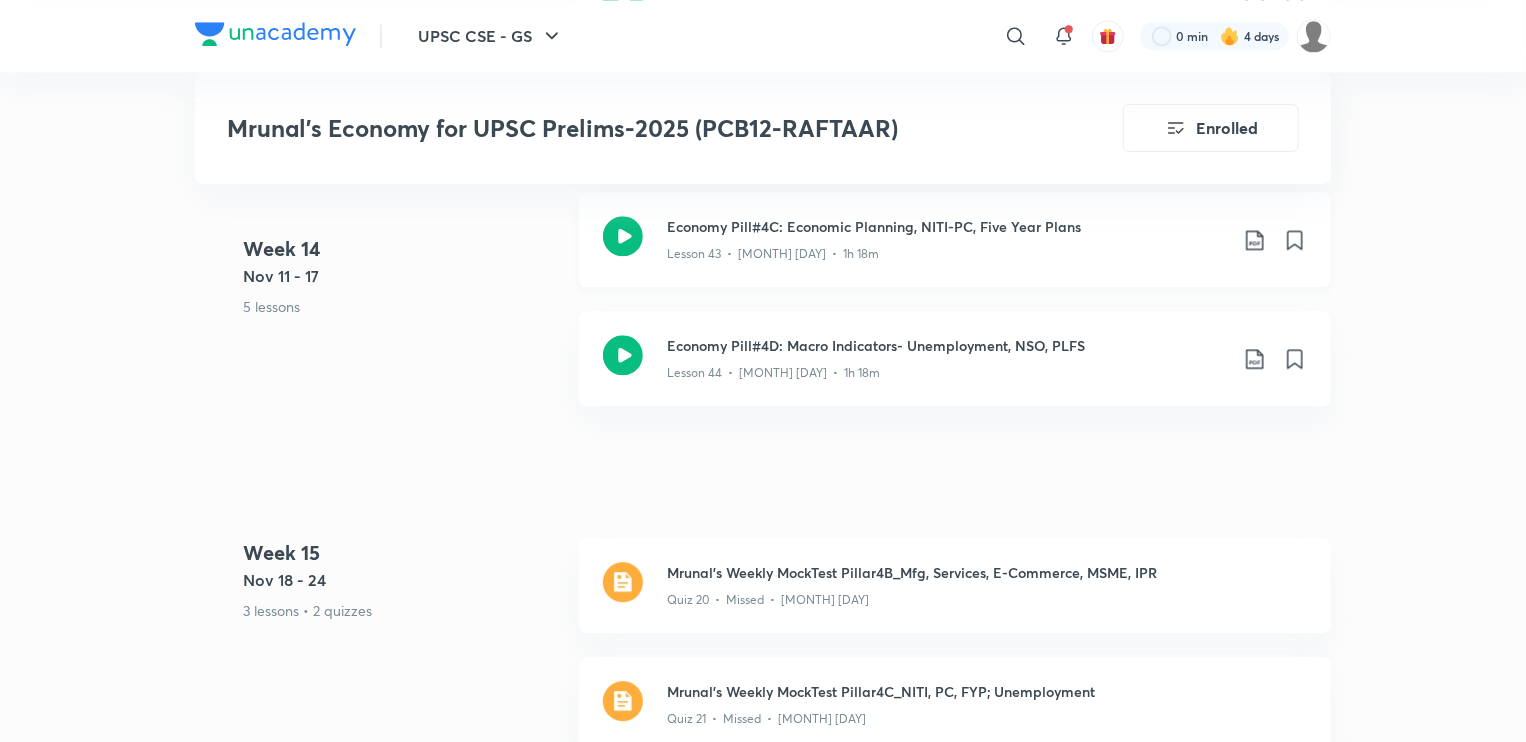 click on "Lesson 43  •  [MONTH] [DAY]  •  1h 18m" at bounding box center [773, 254] 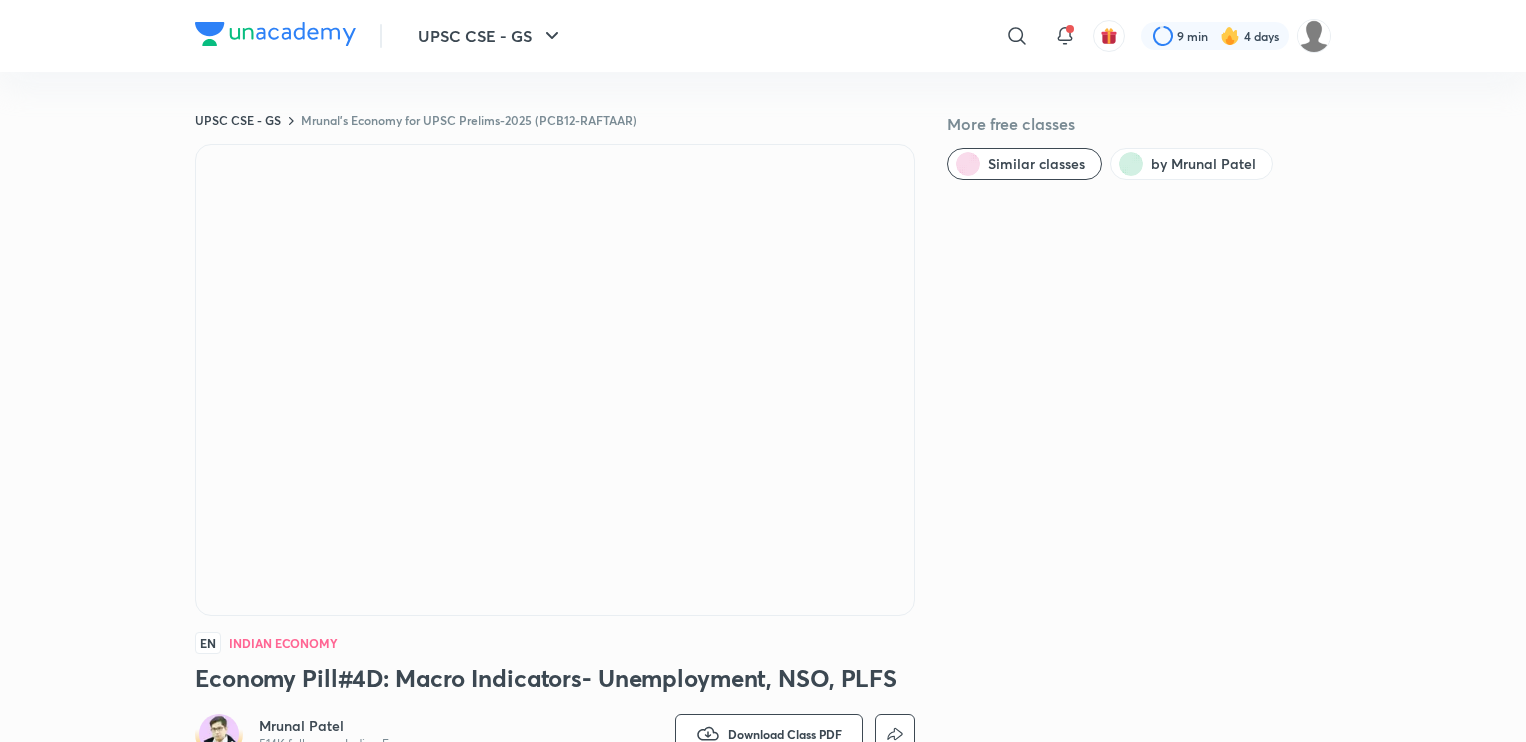 scroll, scrollTop: 0, scrollLeft: 0, axis: both 